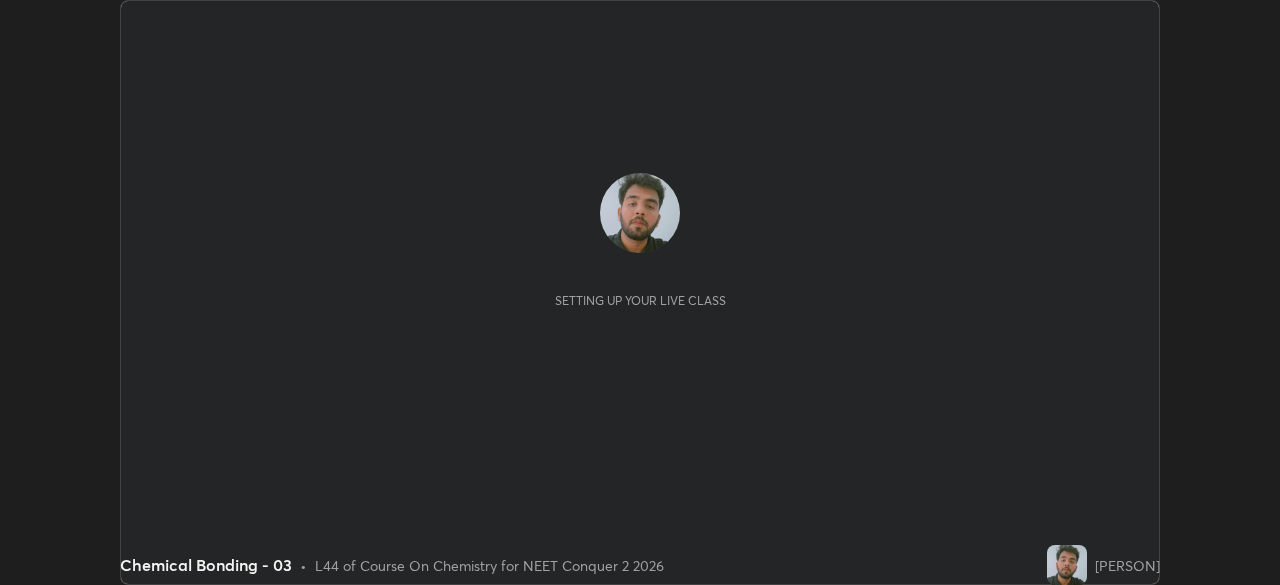 scroll, scrollTop: 0, scrollLeft: 0, axis: both 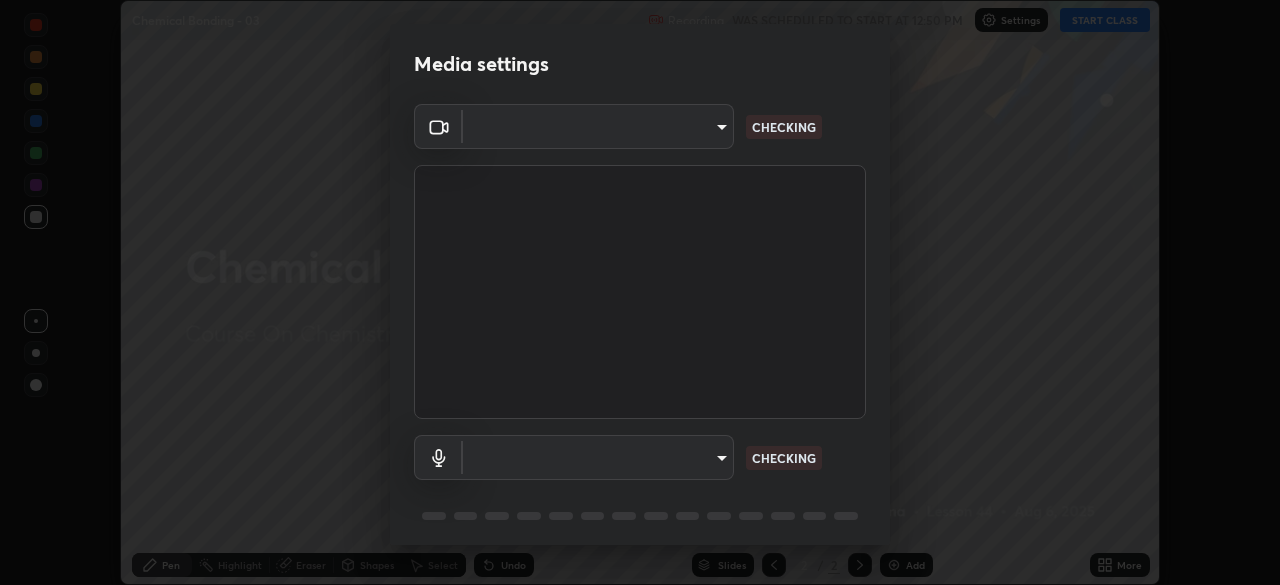 type on "1170694498857cb11788a0b7ae79d5cf1e08a6c331eb8d7031f90166f8fae325" 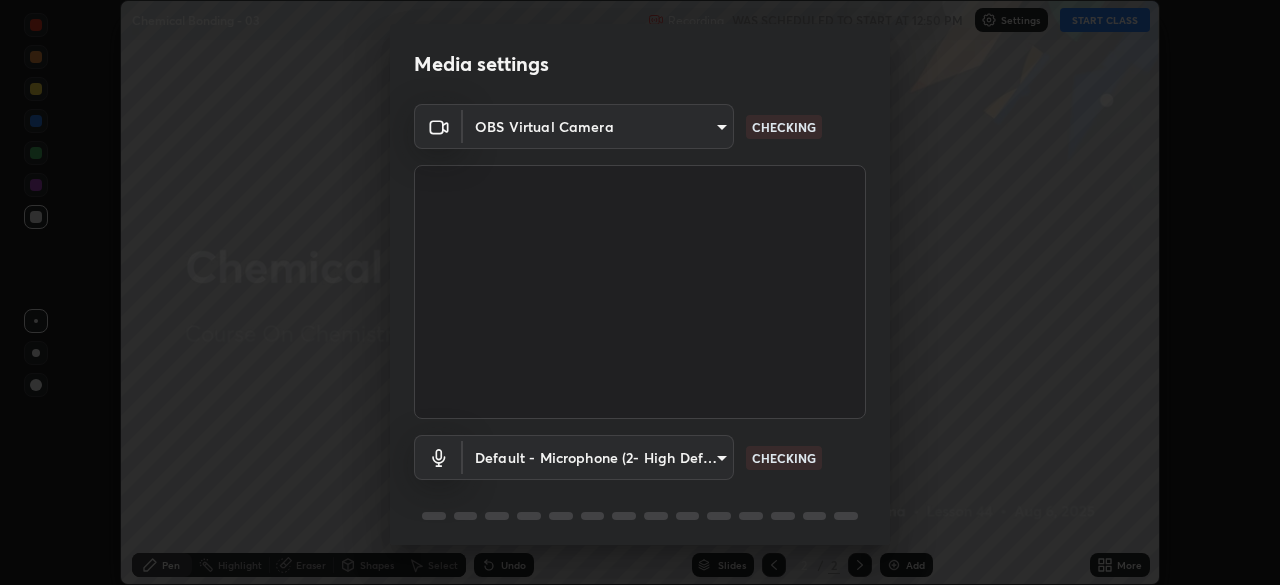 scroll, scrollTop: 71, scrollLeft: 0, axis: vertical 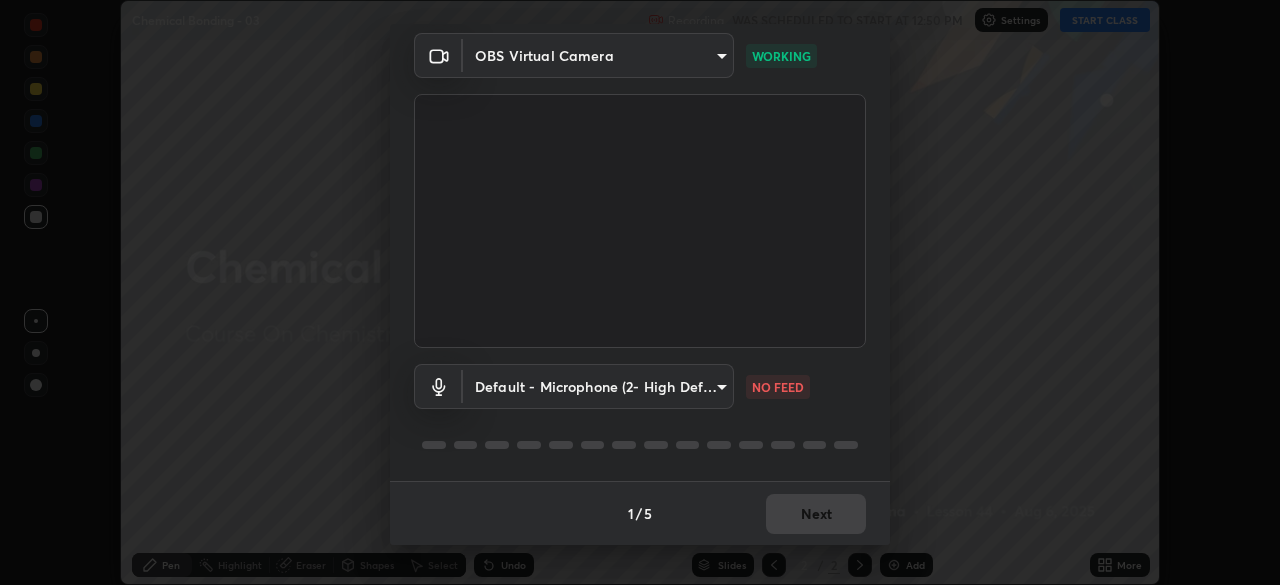 click on "Erase all Chemical Bonding - 03 Recording WAS SCHEDULED TO START AT  [TIME] Settings START CLASS Setting up your live class Chemical Bonding - 03 • L44 of Course On Chemistry for NEET Conquer 2 2026 [PERSON] Pen Highlight Eraser Shapes Select Undo Slides 2 / 2 Add More No doubts shared Encourage your learners to ask a doubt for better clarity Report an issue Reason for reporting Buffering Chat not working Audio - Video sync issue Educator video quality low ​ Attach an image Report Media settings OBS Virtual Camera [HASH] WORKING Default - Microphone (2- High Definition Audio Device) default NO FEED 1 / 5 Next" at bounding box center (640, 292) 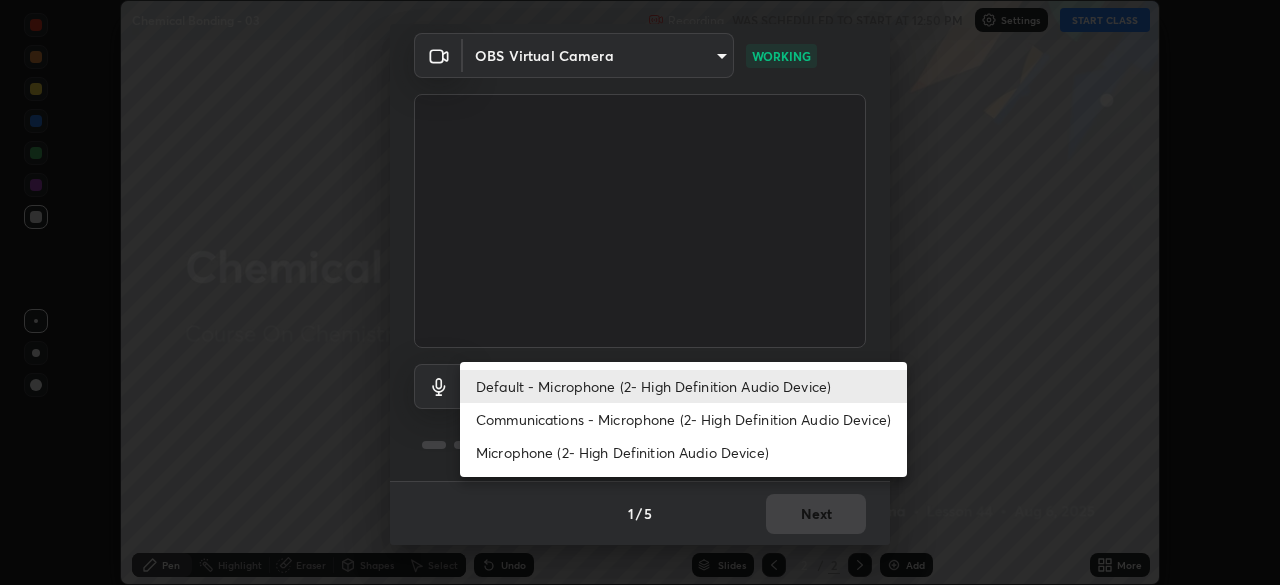 click on "Communications - Microphone (2- High Definition Audio Device)" at bounding box center [683, 419] 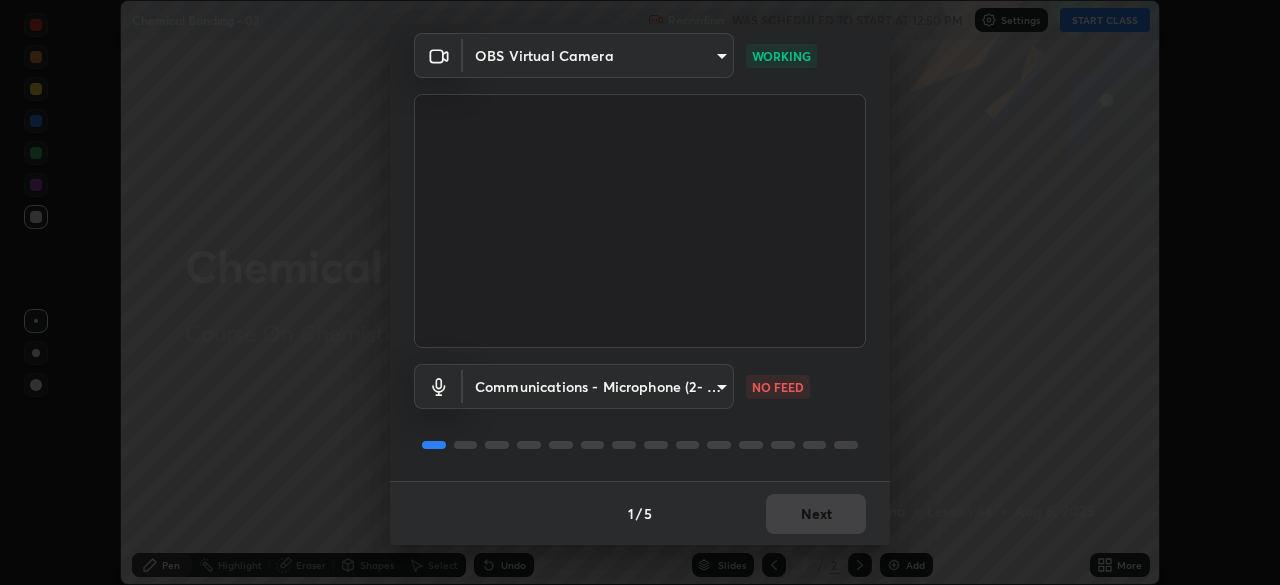 click on "Erase all Chemical Bonding - 03 Recording WAS SCHEDULED TO START AT  [TIME] Settings START CLASS Setting up your live class Chemical Bonding - 03 • L44 of Course On Chemistry for NEET Conquer 2 2026 [PERSON] Pen Highlight Eraser Shapes Select Undo Slides 2 / 2 Add More No doubts shared Encourage your learners to ask a doubt for better clarity Report an issue Reason for reporting Buffering Chat not working Audio - Video sync issue Educator video quality low ​ Attach an image Report Media settings OBS Virtual Camera [HASH] WORKING Communications - Microphone (2- High Definition Audio Device) communications NO FEED 1 / 5 Next" at bounding box center (640, 292) 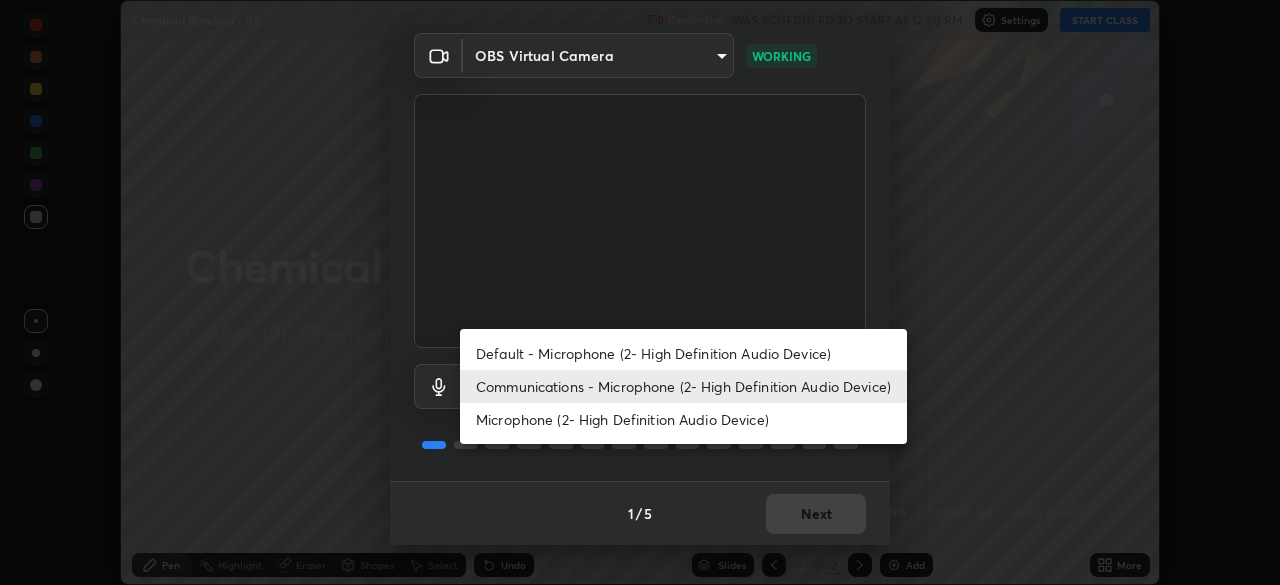click on "Default - Microphone (2- High Definition Audio Device)" at bounding box center (683, 353) 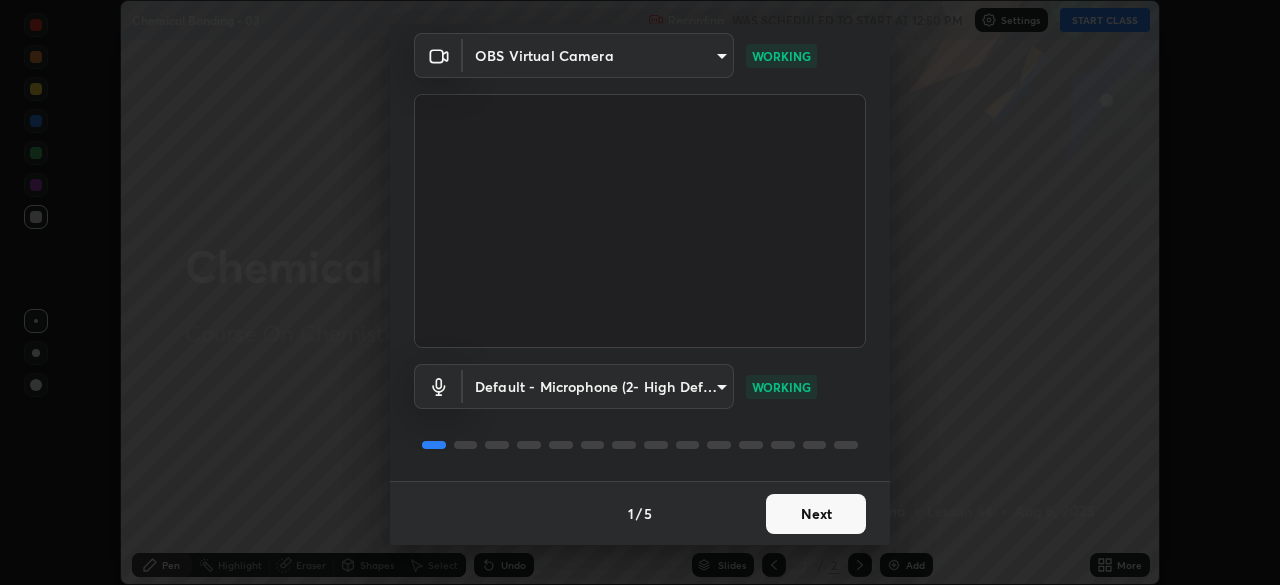 click on "Next" at bounding box center (816, 514) 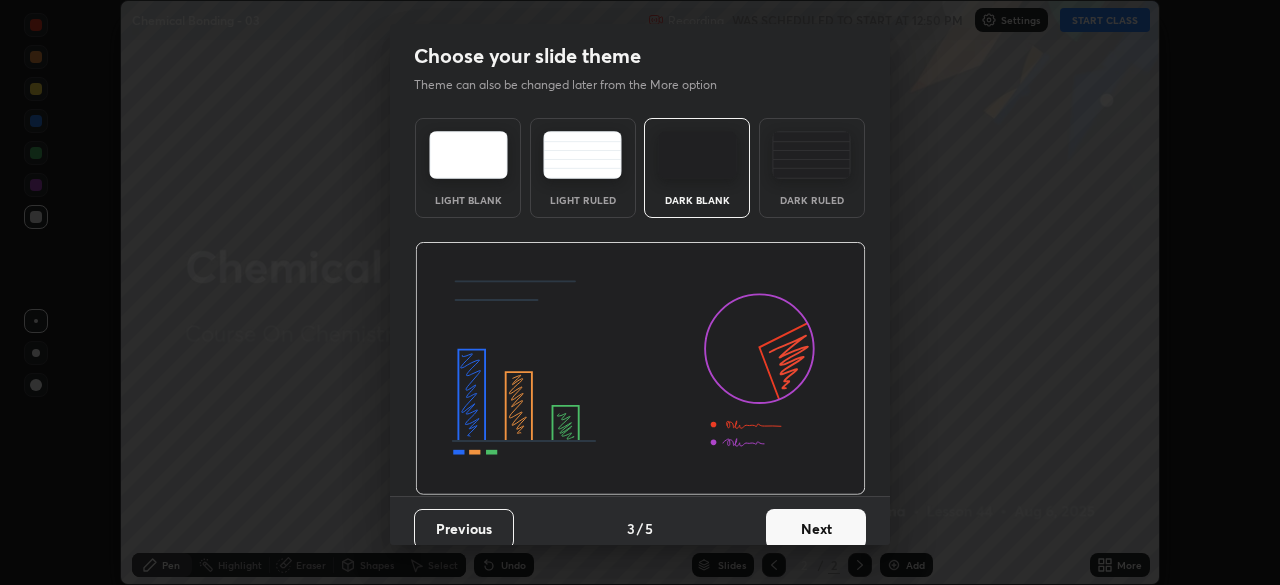 click on "Next" at bounding box center [816, 529] 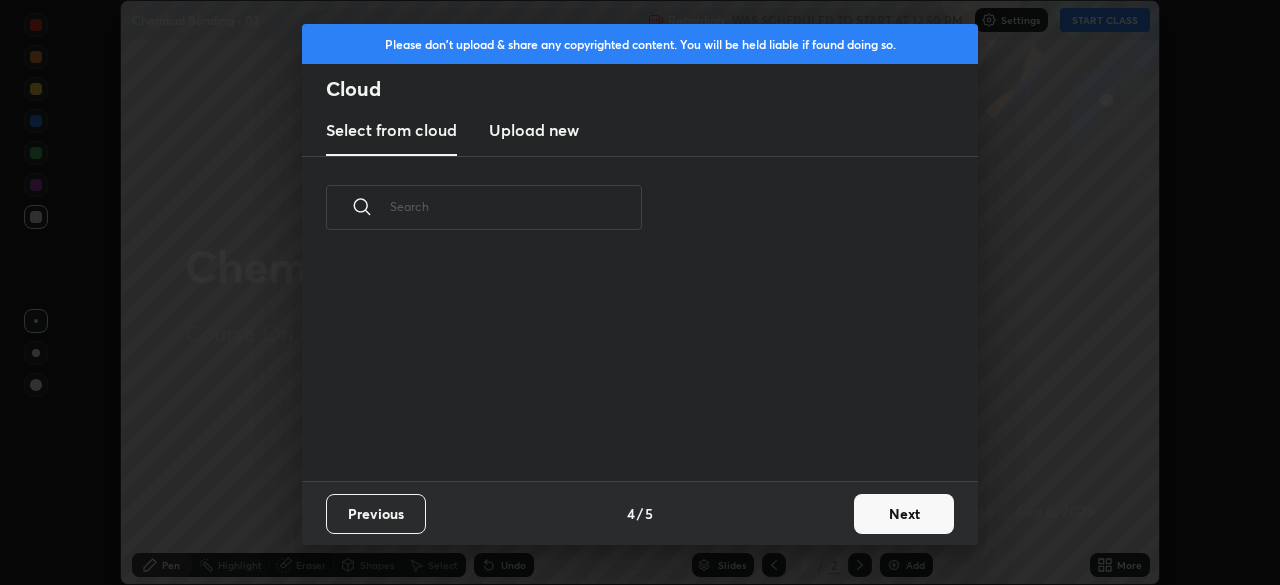 click on "Previous 4 / 5 Next" at bounding box center [640, 513] 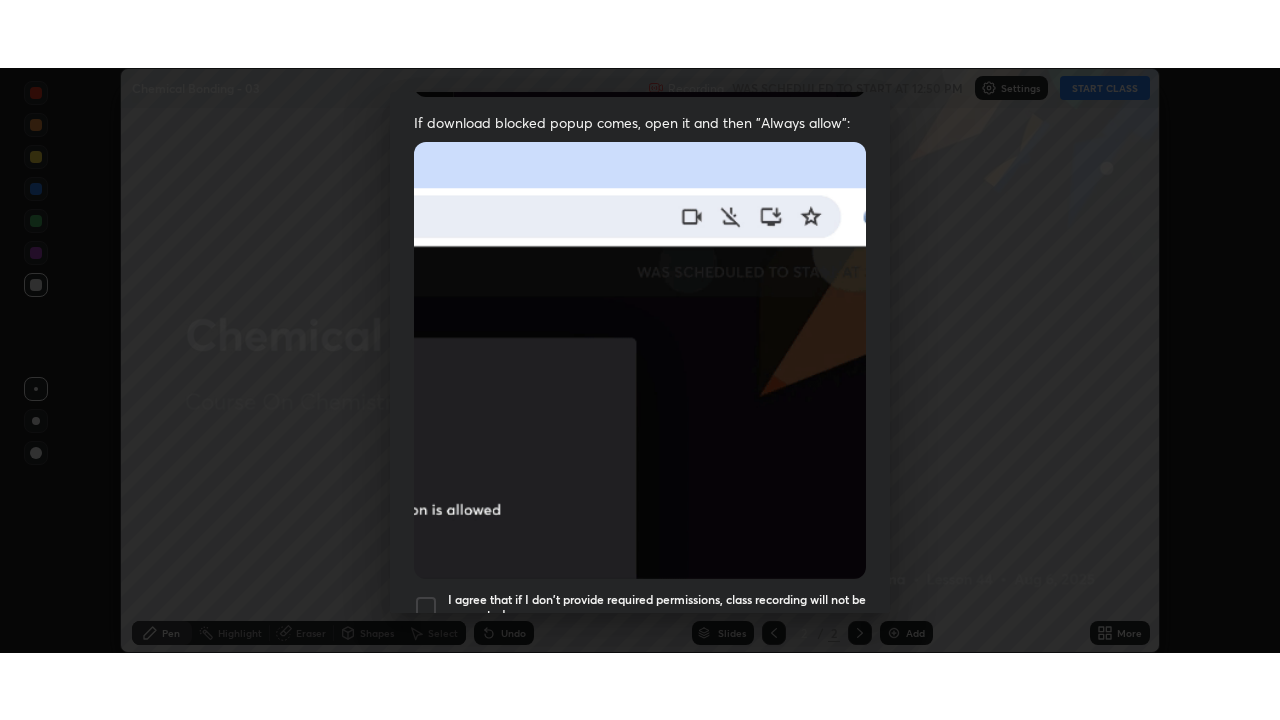 scroll, scrollTop: 479, scrollLeft: 0, axis: vertical 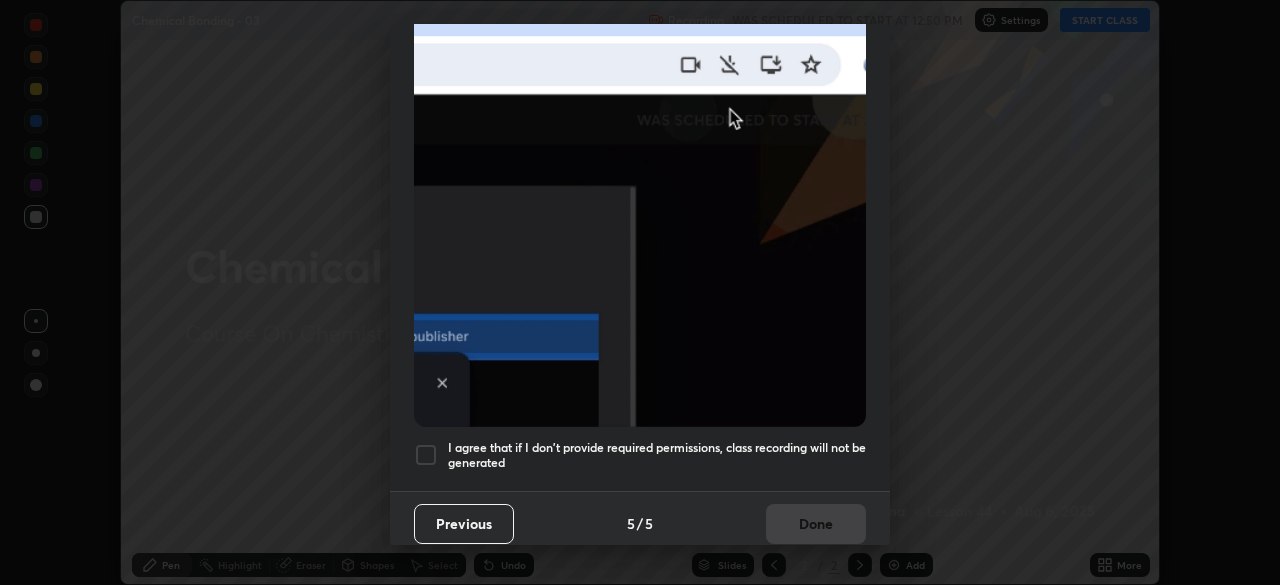 click on "I agree that if I don't provide required permissions, class recording will not be generated" at bounding box center (657, 455) 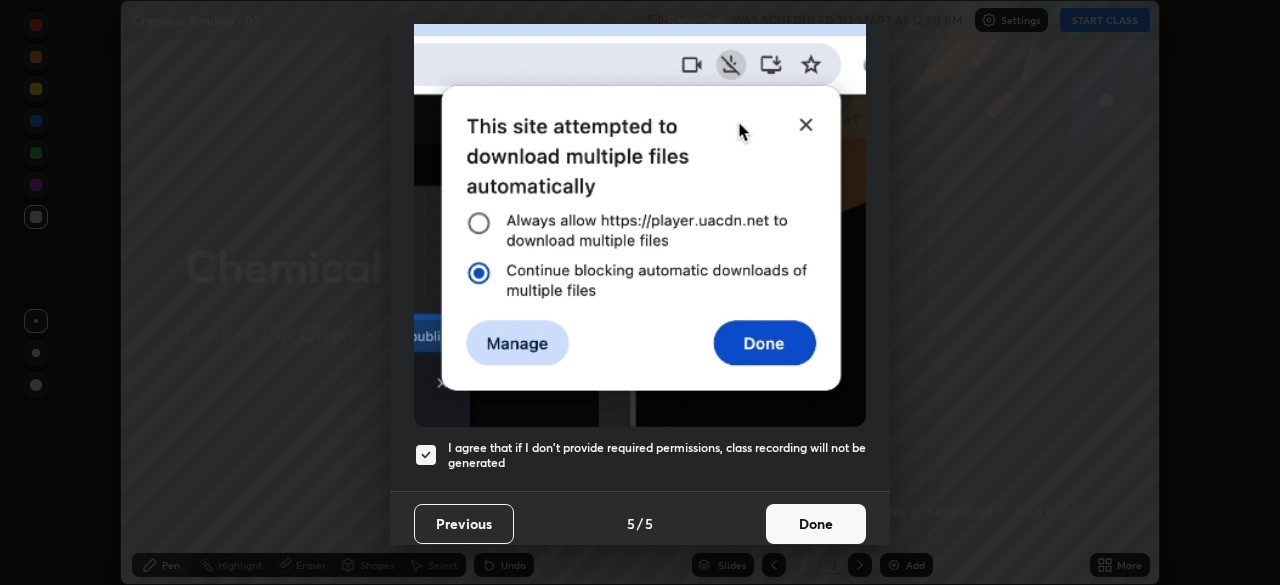 click on "Done" at bounding box center [816, 524] 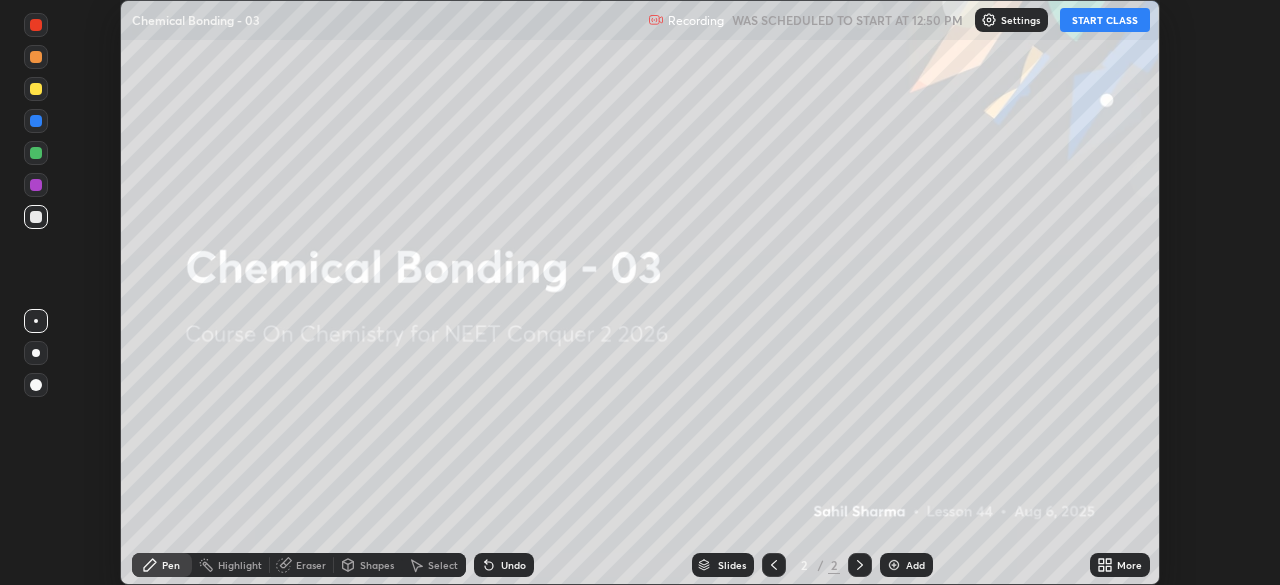click 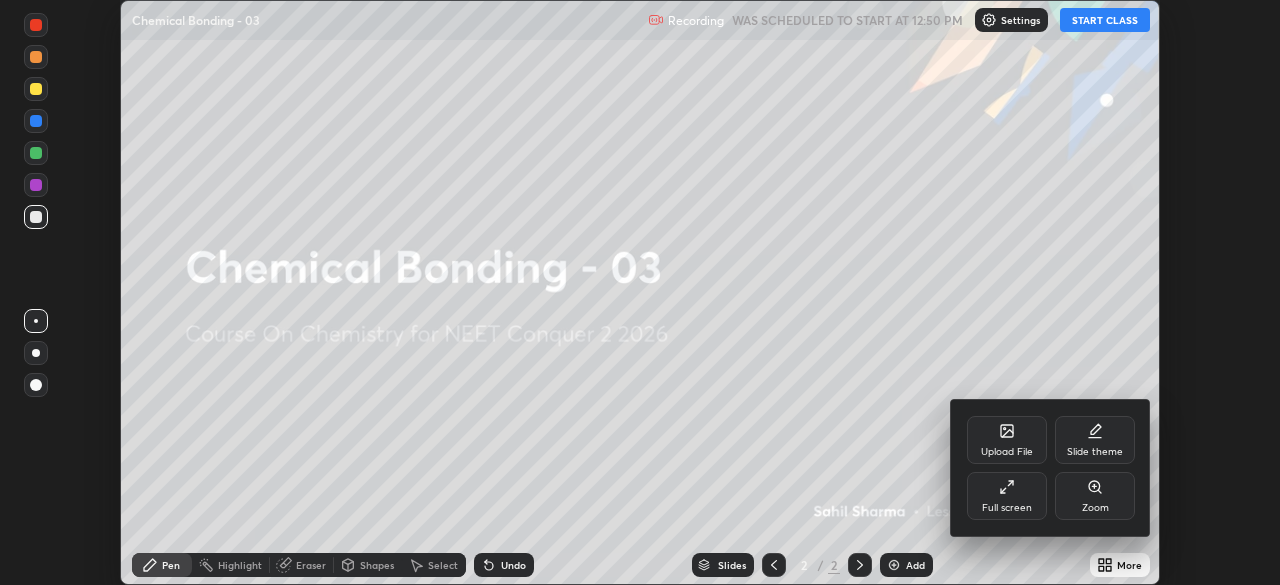 click on "Full screen" at bounding box center (1007, 496) 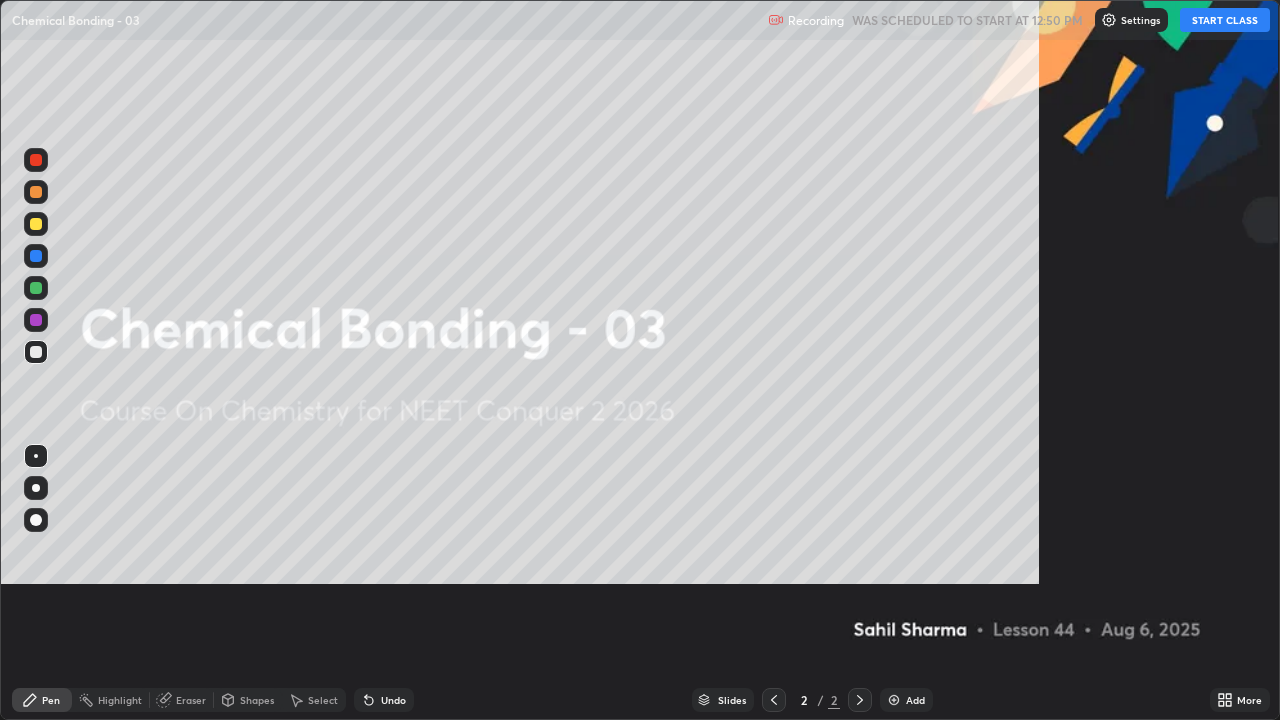 scroll, scrollTop: 99280, scrollLeft: 98720, axis: both 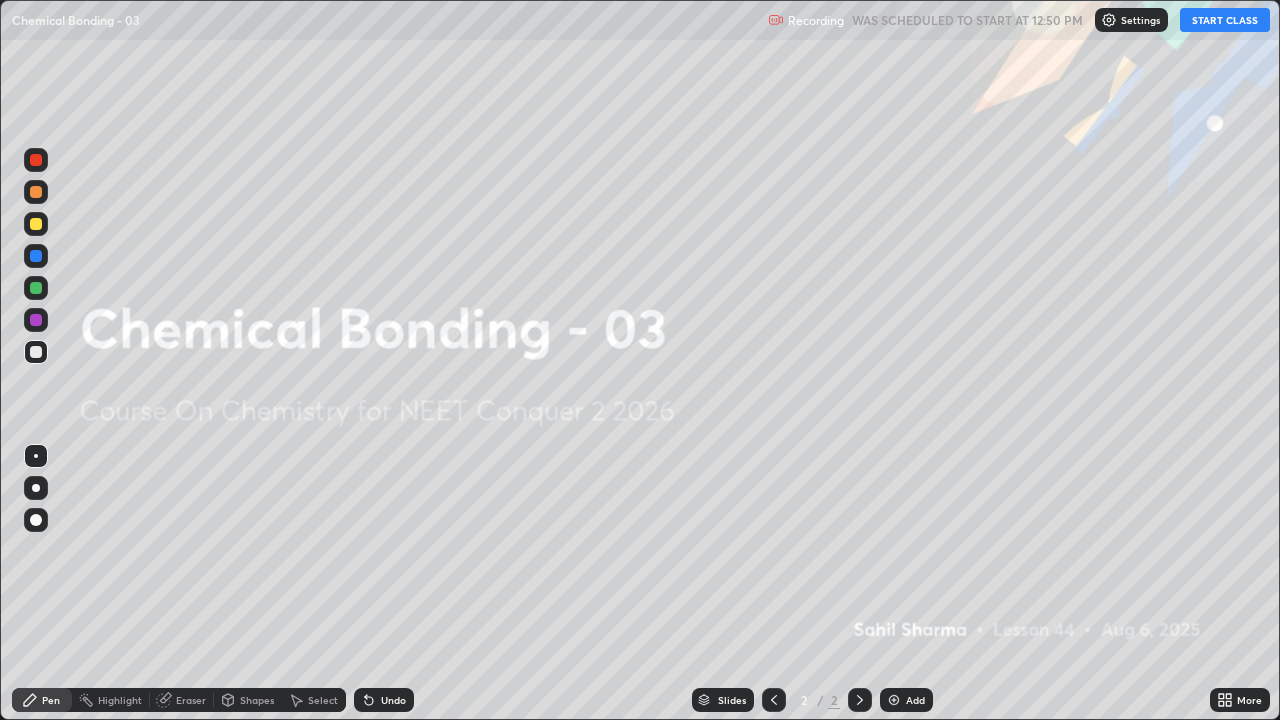 click on "Add" at bounding box center [915, 700] 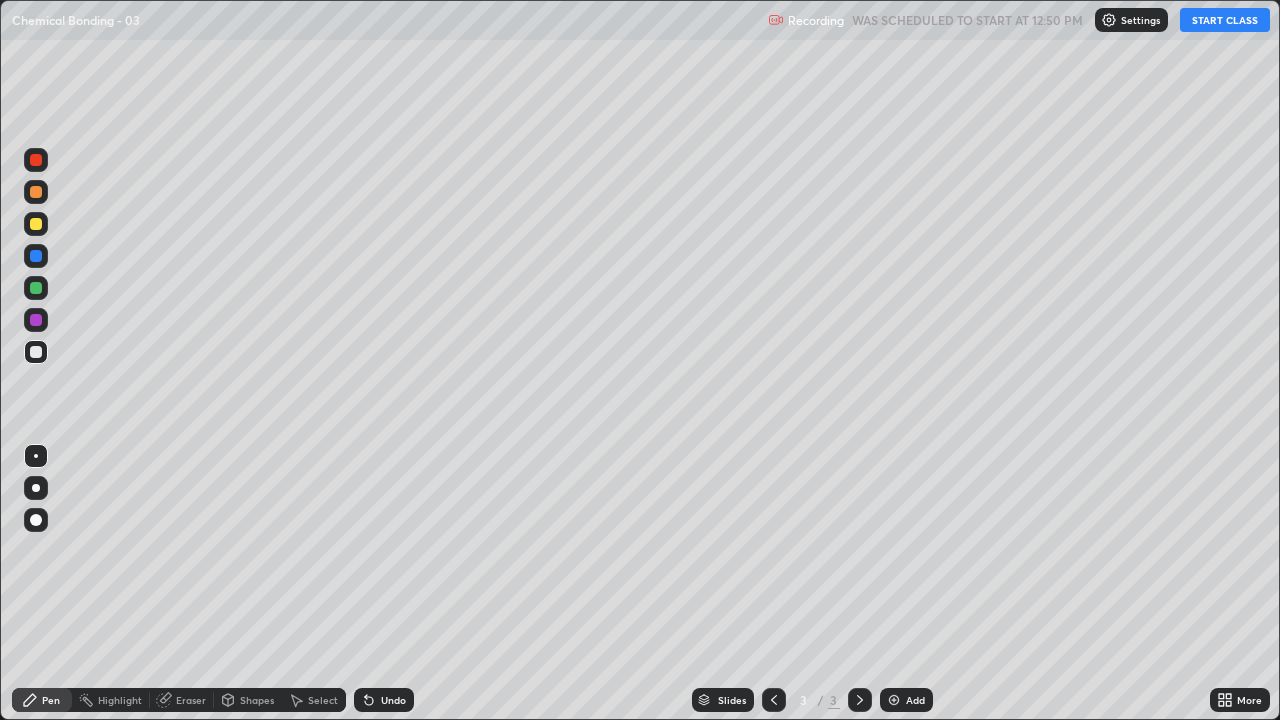 click at bounding box center [36, 224] 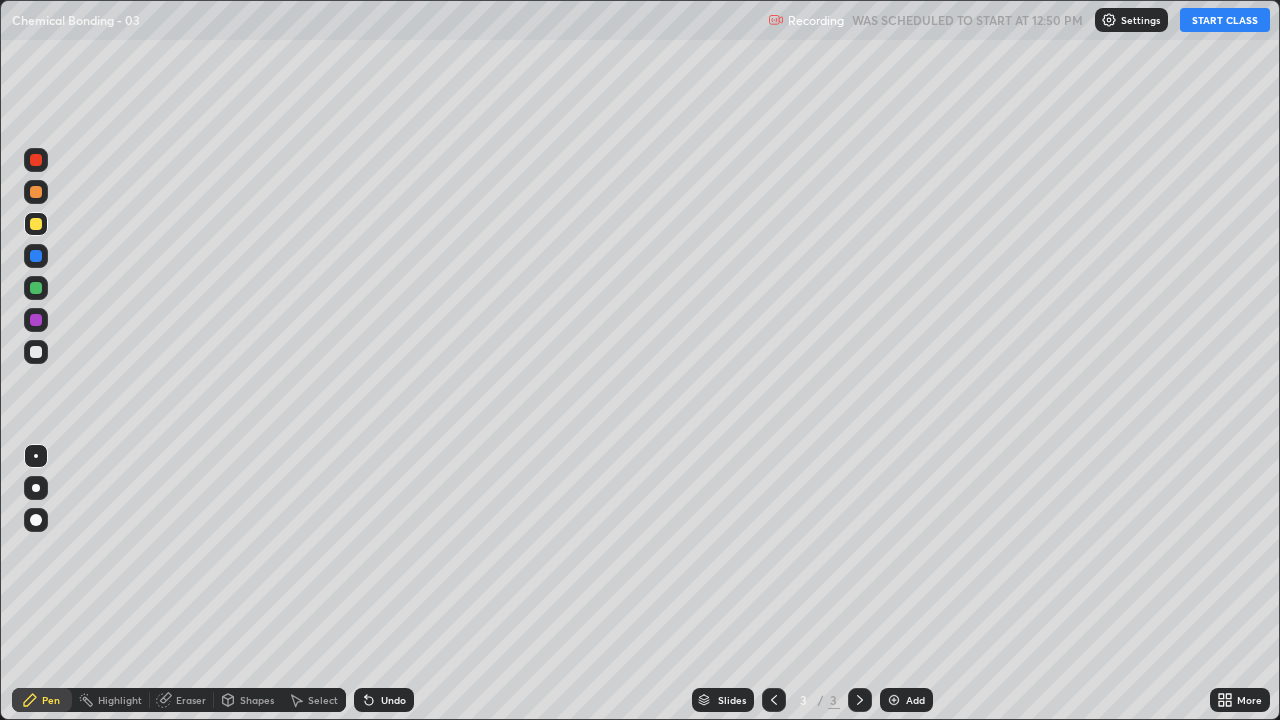 click at bounding box center (36, 520) 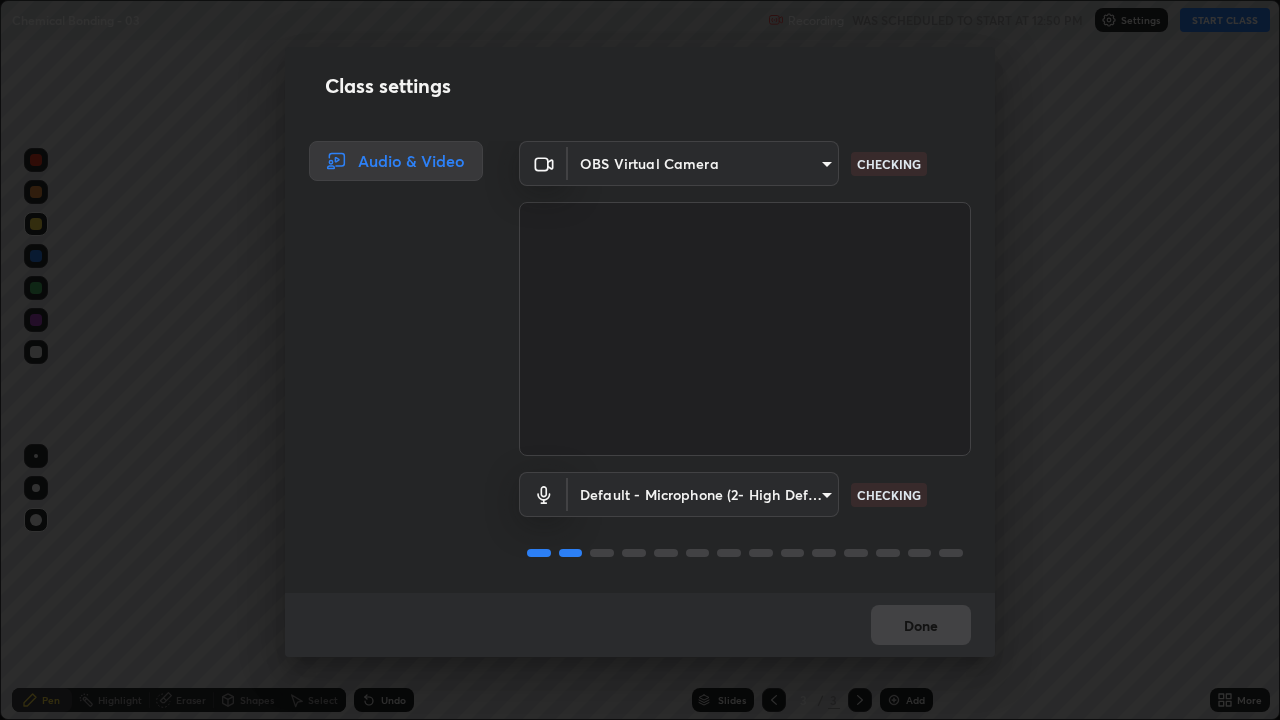 click on "Class settings Audio & Video OBS Virtual Camera [HASH] CHECKING Default - Microphone (2- High Definition Audio Device) default CHECKING Done" at bounding box center (640, 360) 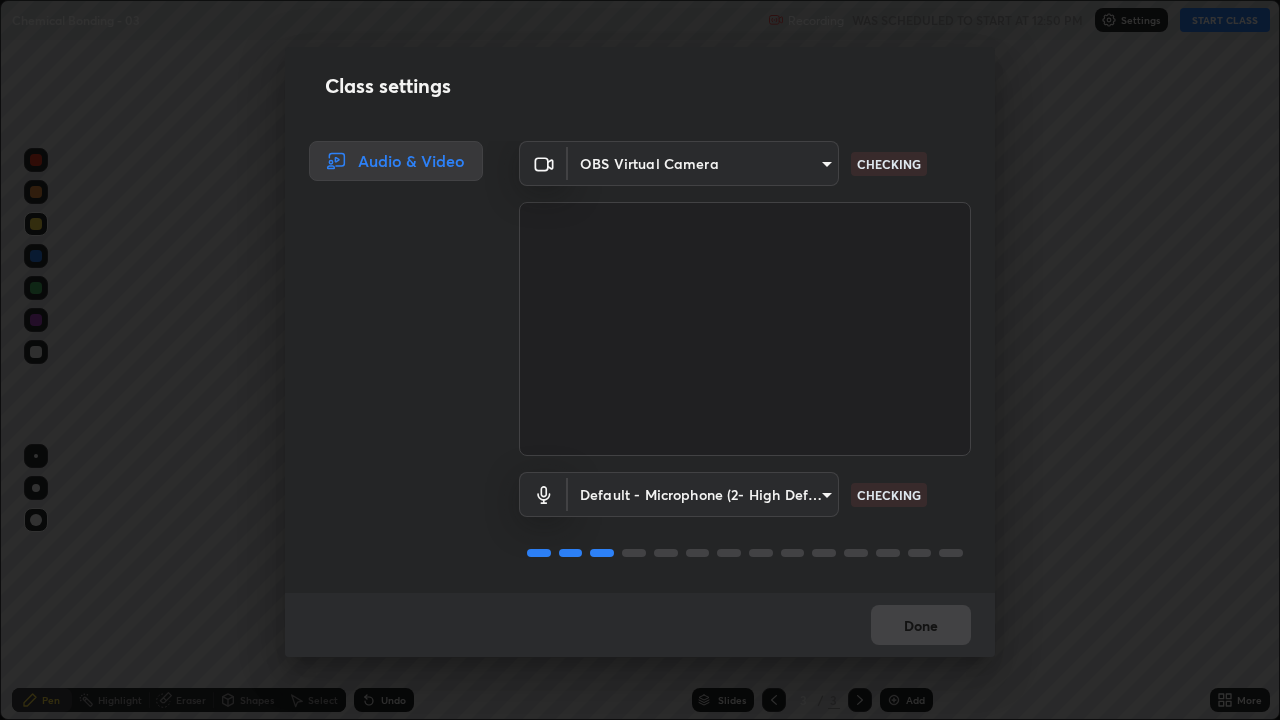 scroll, scrollTop: 2, scrollLeft: 0, axis: vertical 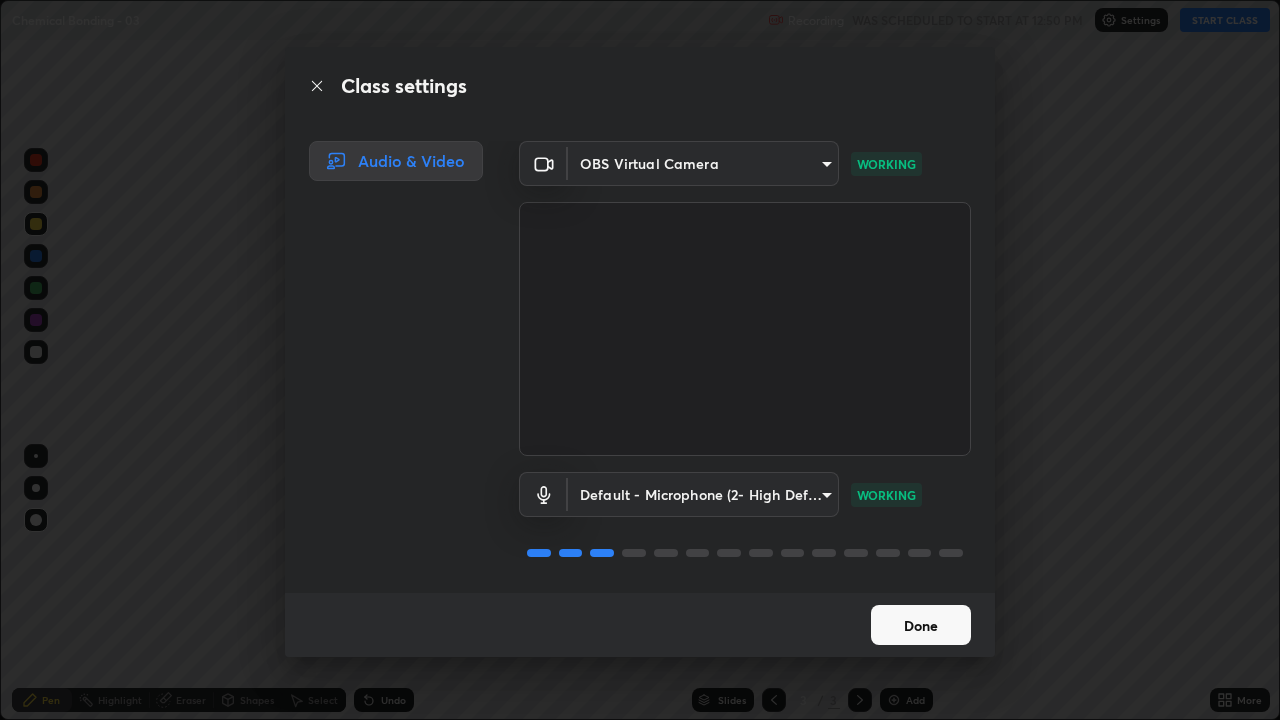 click on "Done" at bounding box center (921, 625) 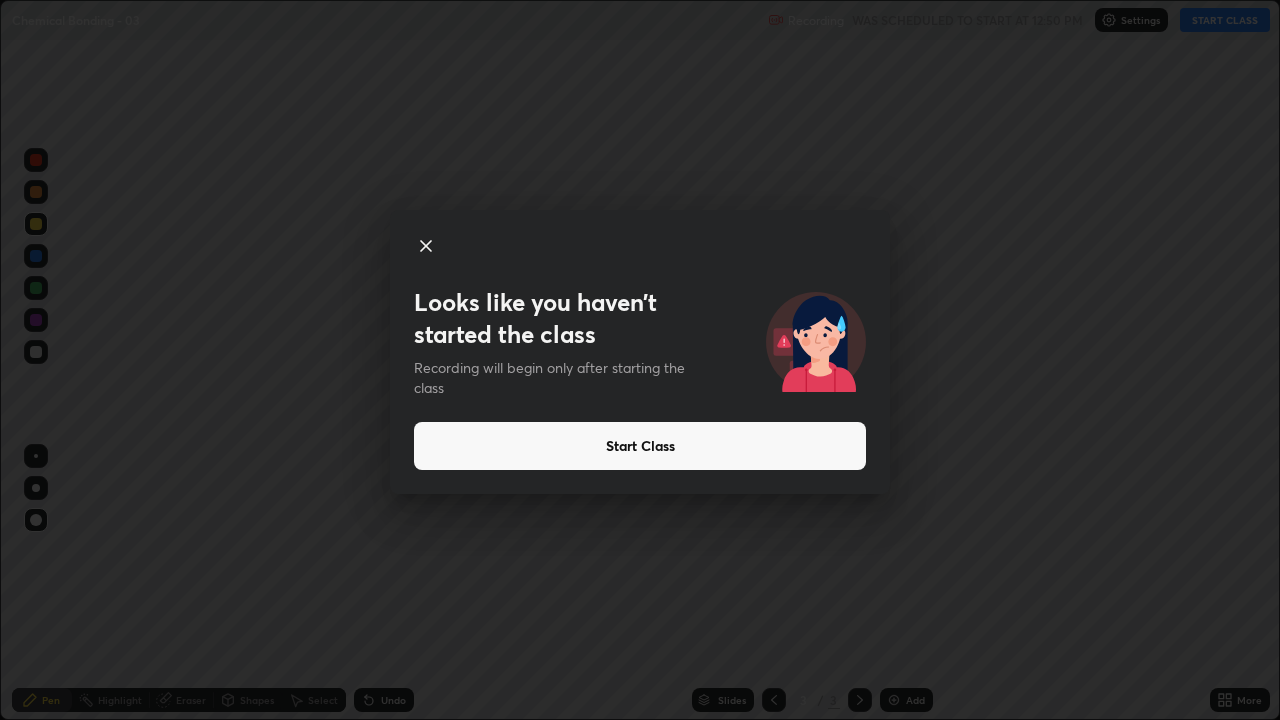 click on "Start Class" at bounding box center [640, 446] 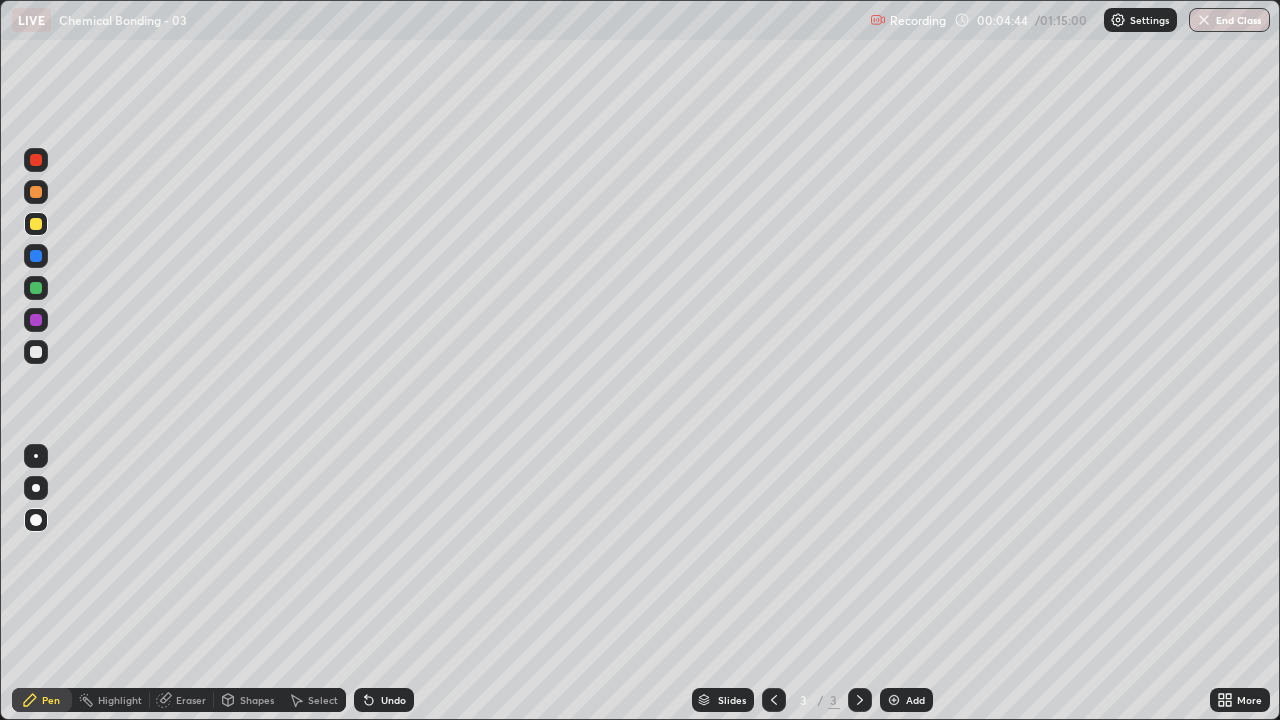 click at bounding box center (36, 352) 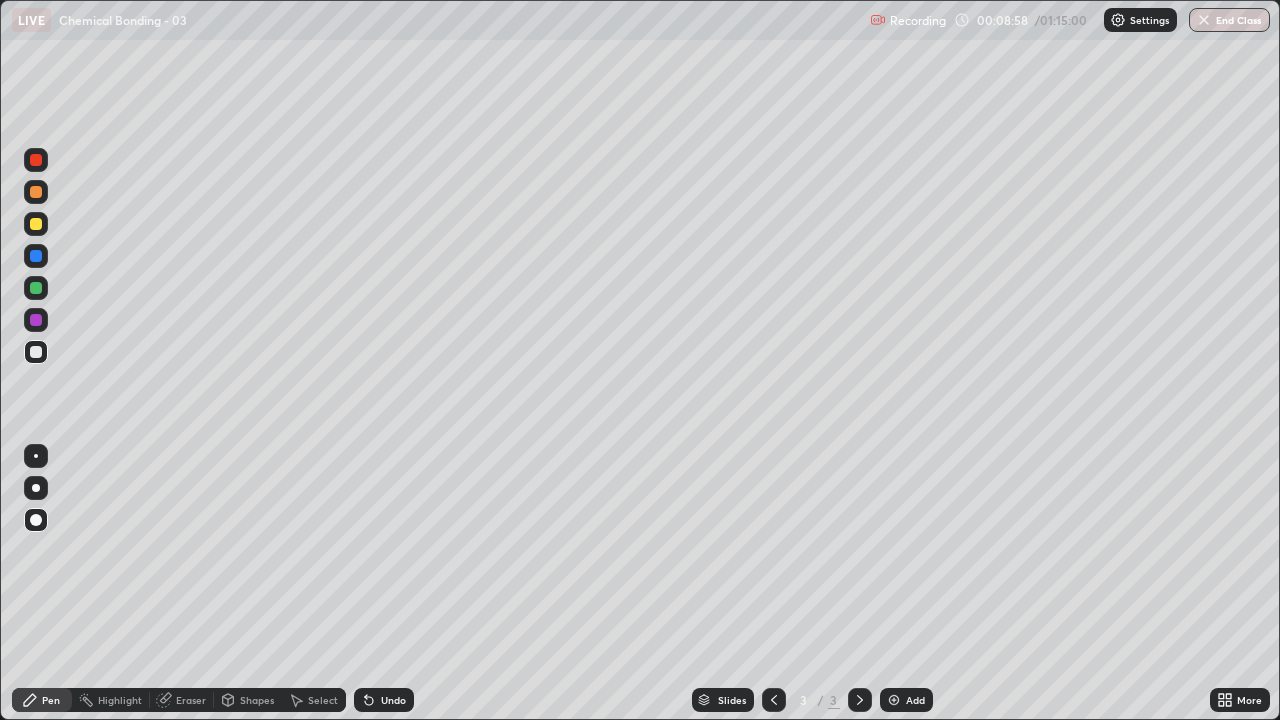 click at bounding box center [36, 288] 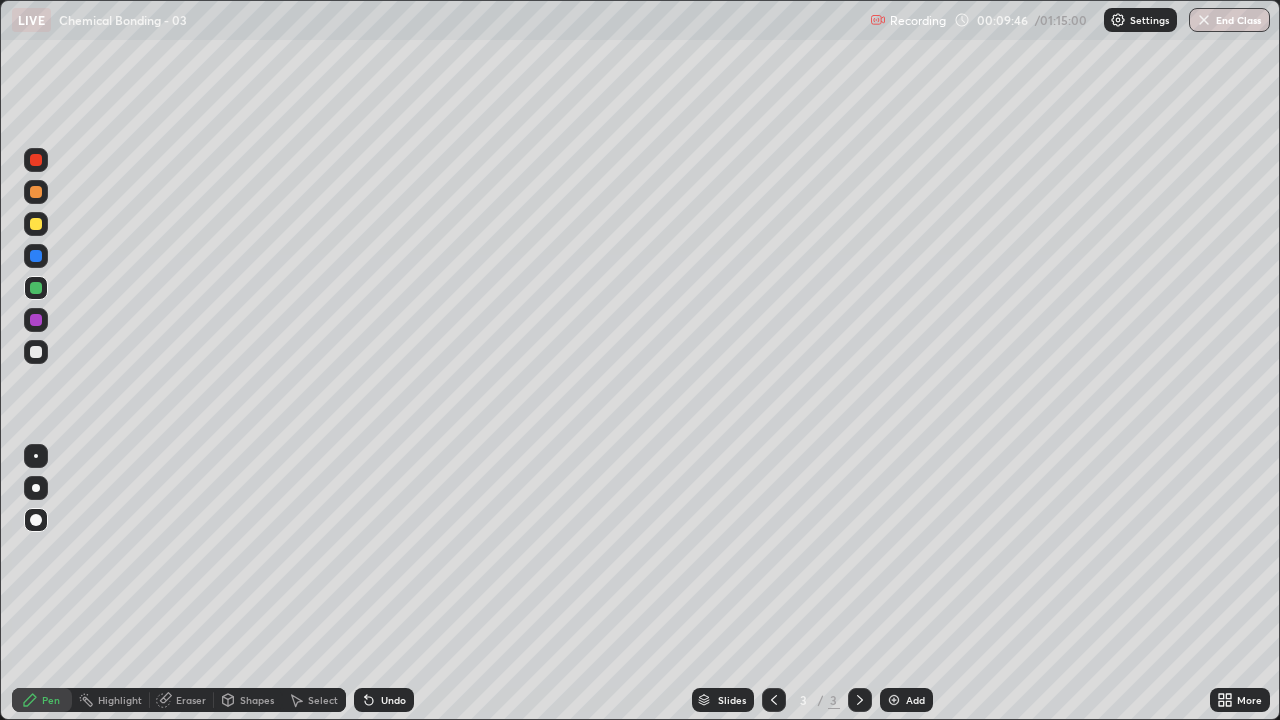 click 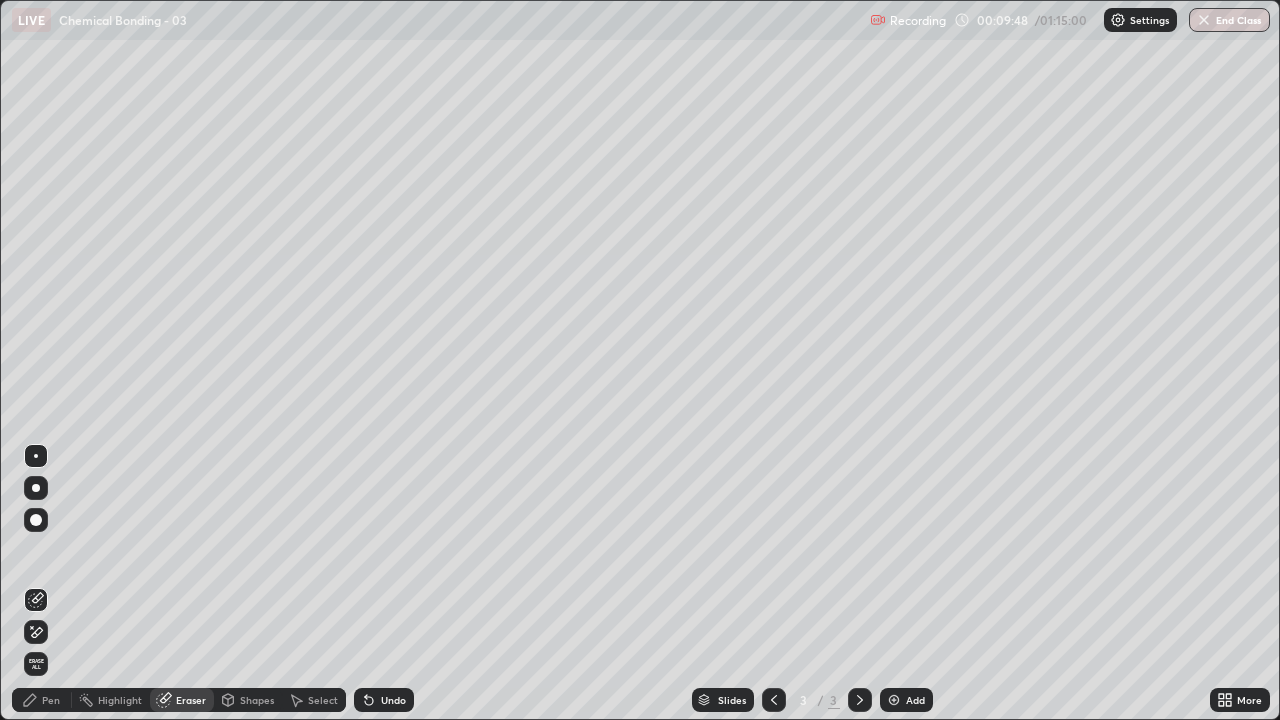 click on "Pen" at bounding box center [51, 700] 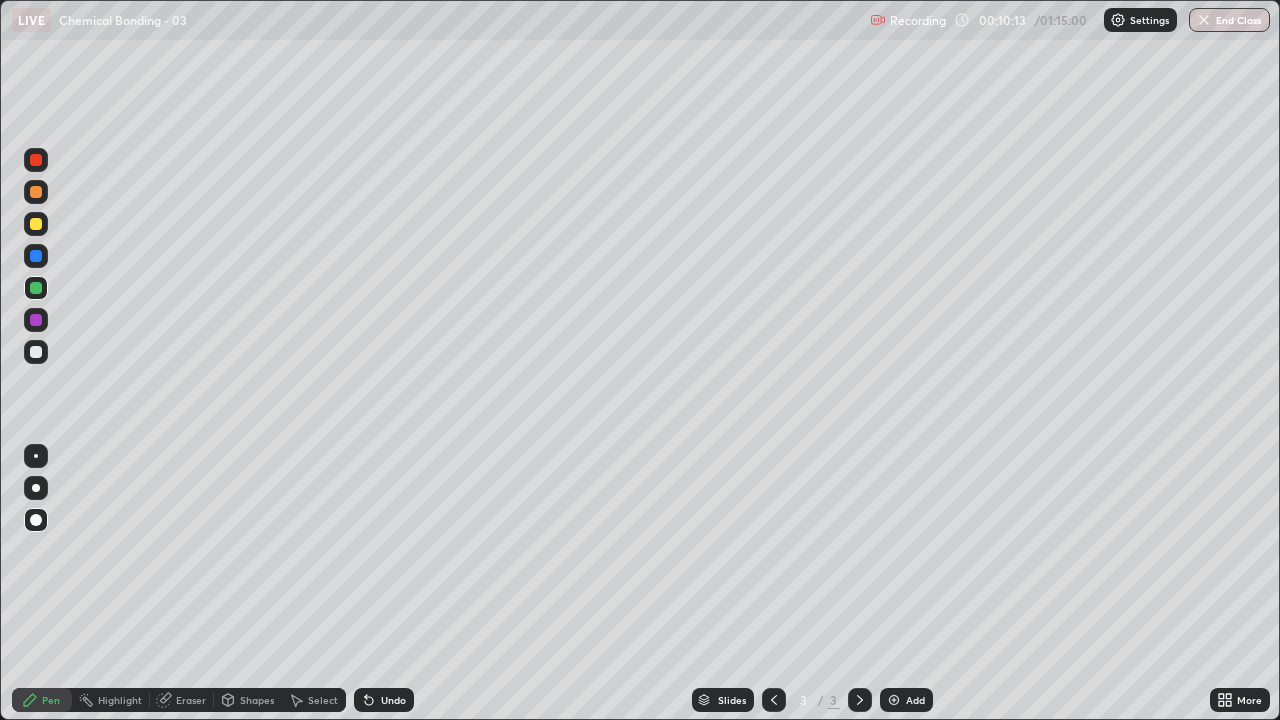 click at bounding box center [36, 288] 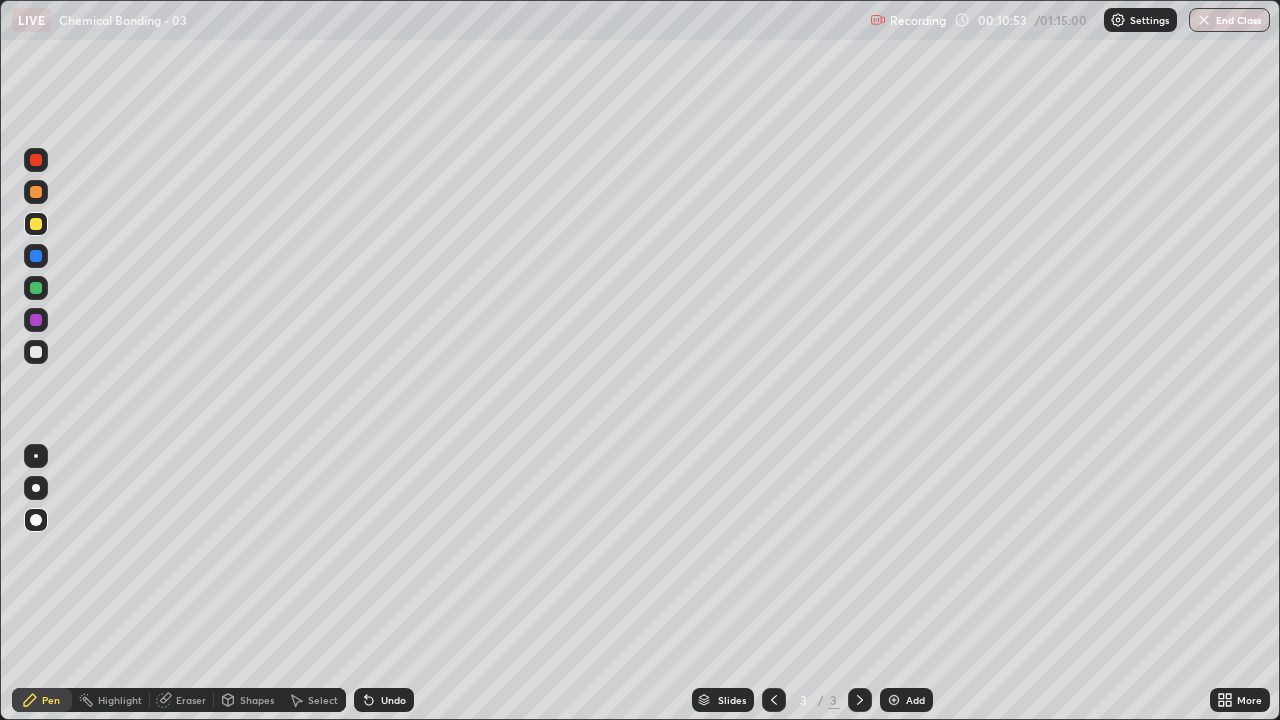 click at bounding box center (36, 352) 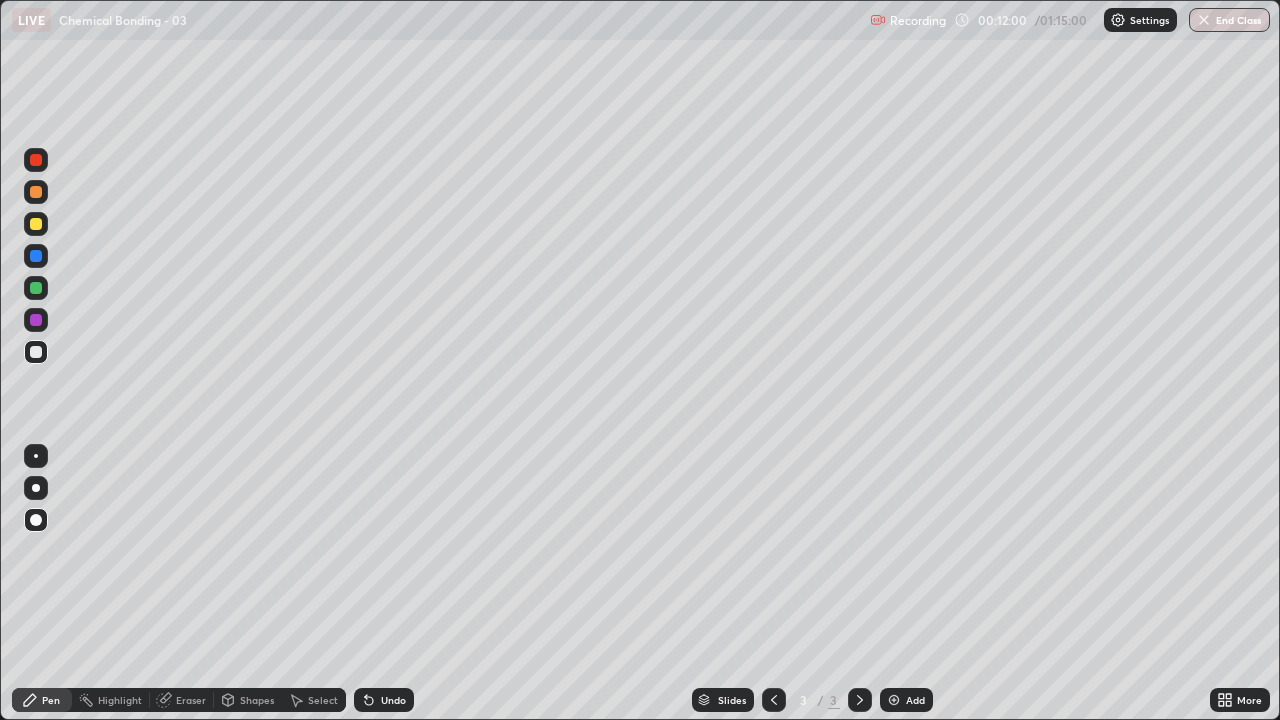 click at bounding box center [36, 288] 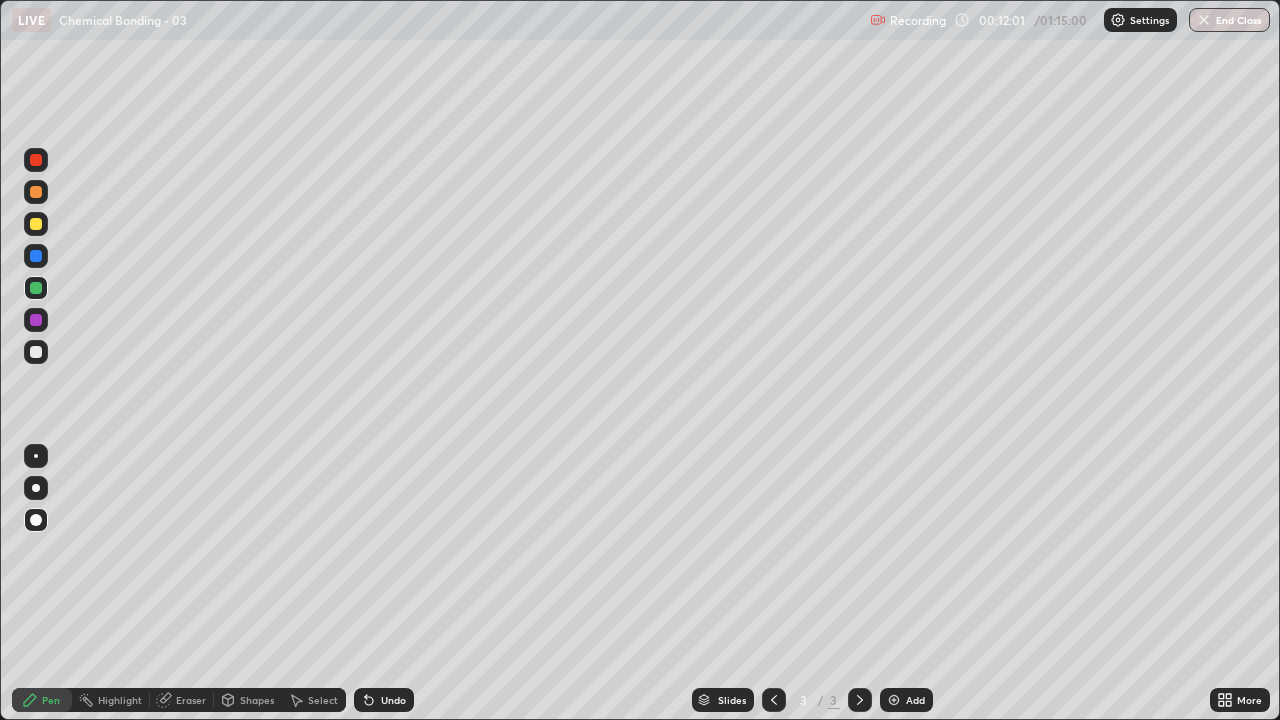 click at bounding box center [36, 224] 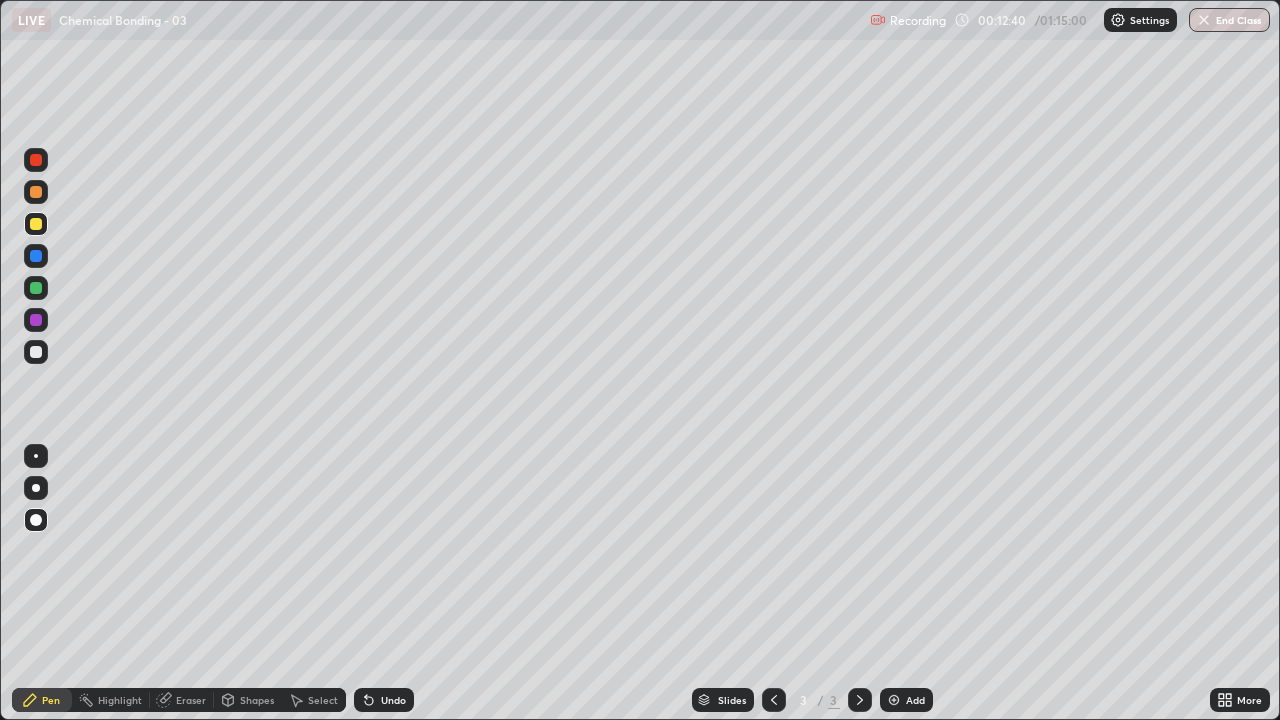 click at bounding box center [36, 352] 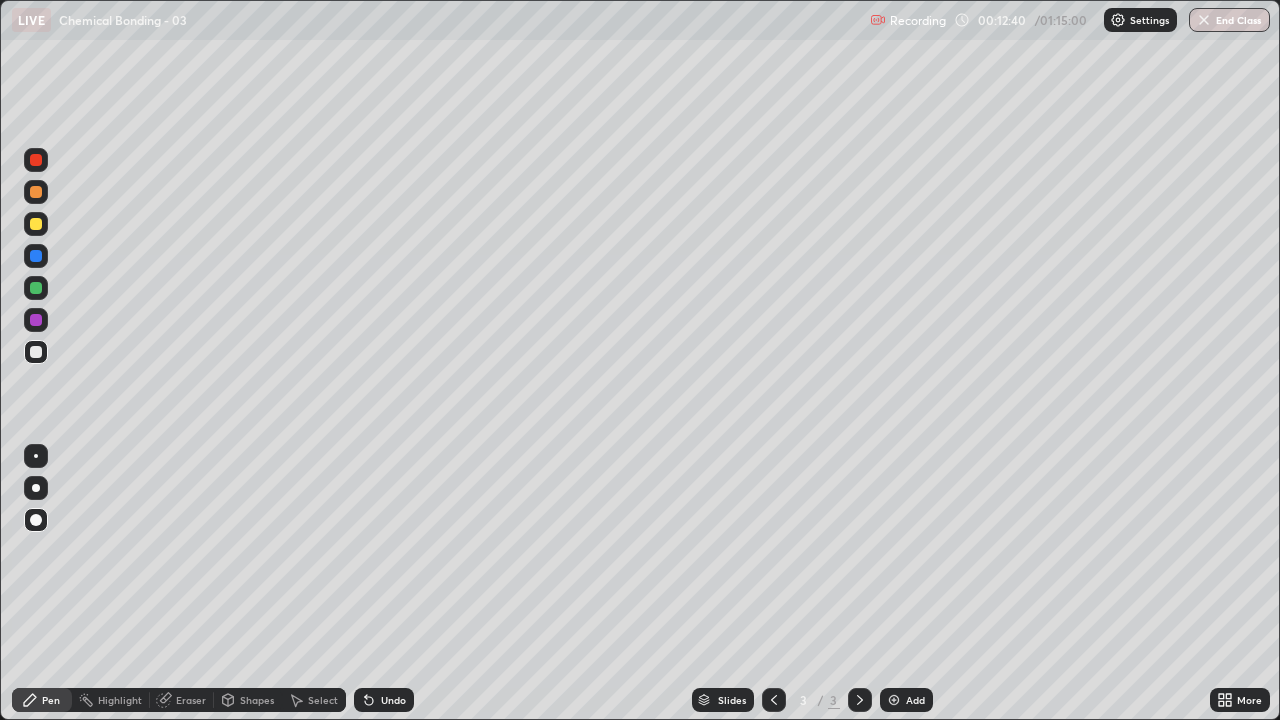 click at bounding box center [36, 352] 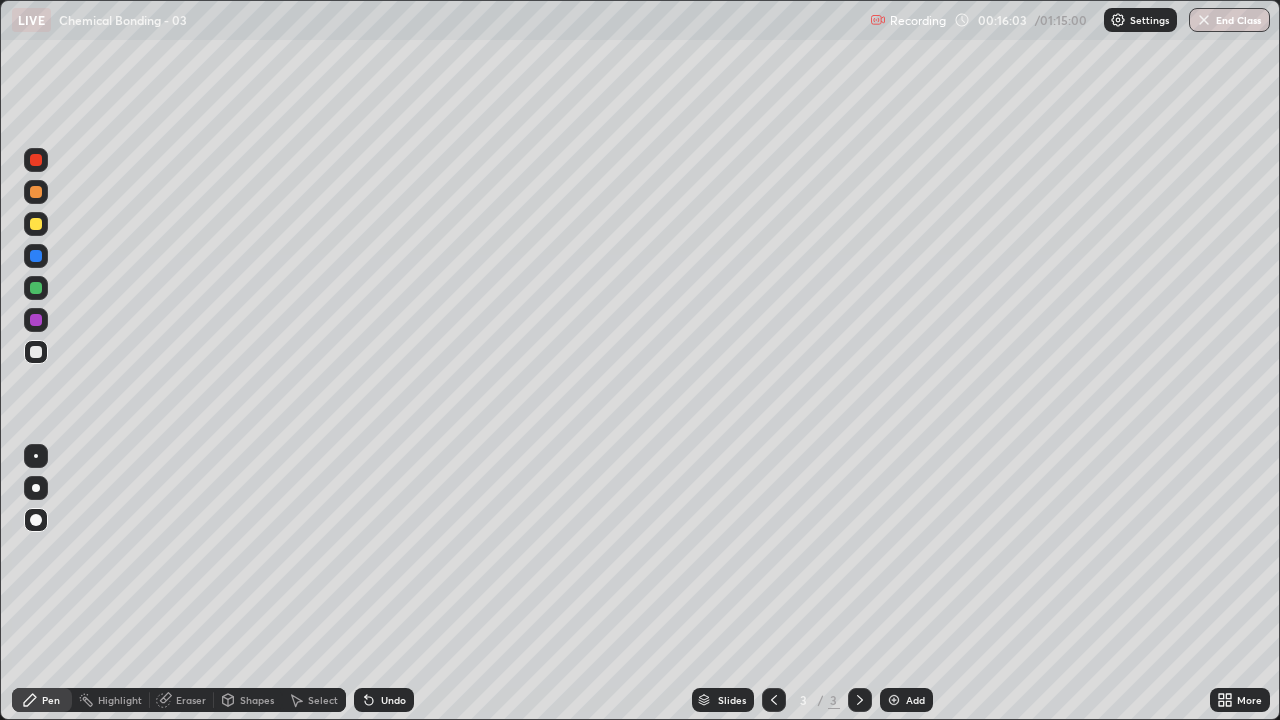 click at bounding box center (36, 224) 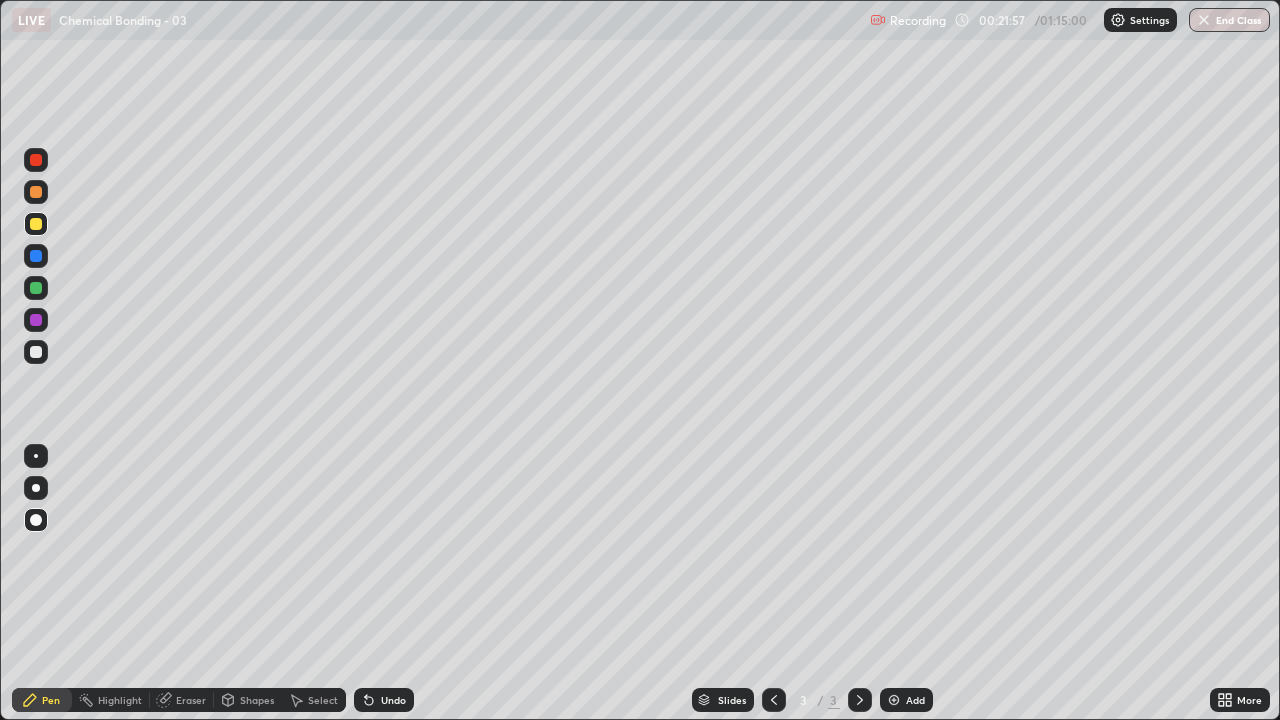 click on "Add" at bounding box center [915, 700] 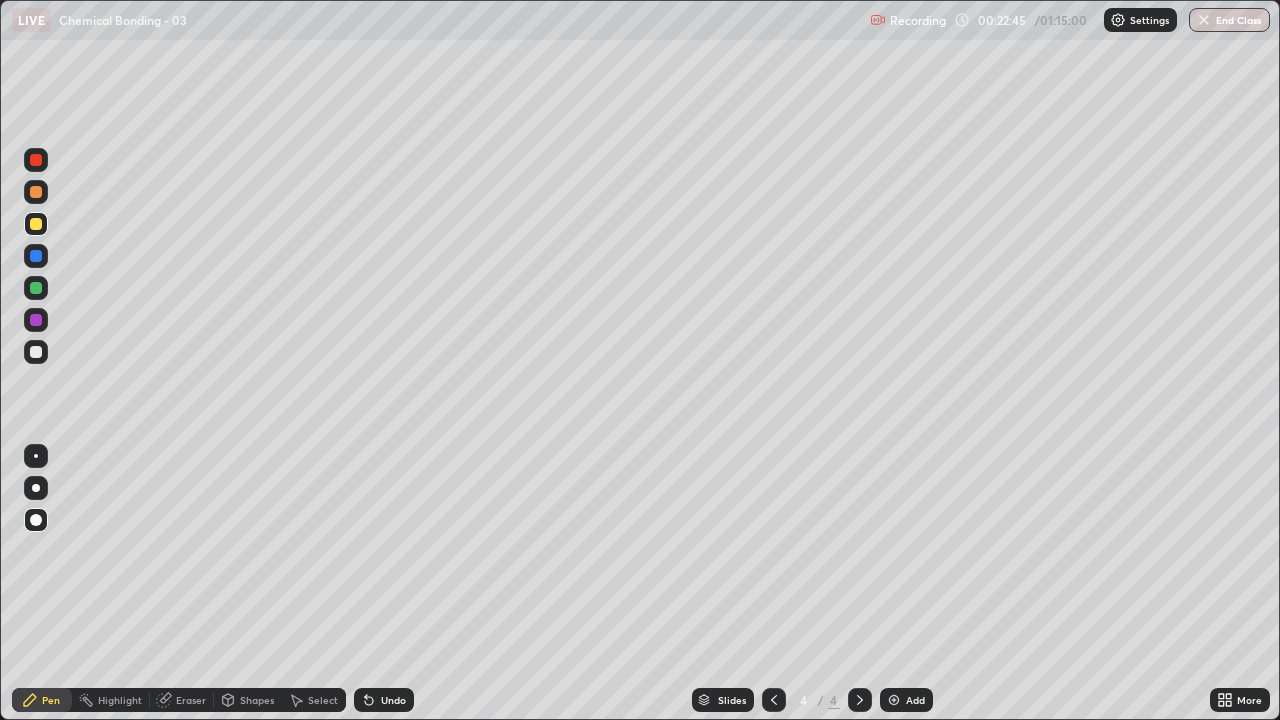 click at bounding box center (36, 352) 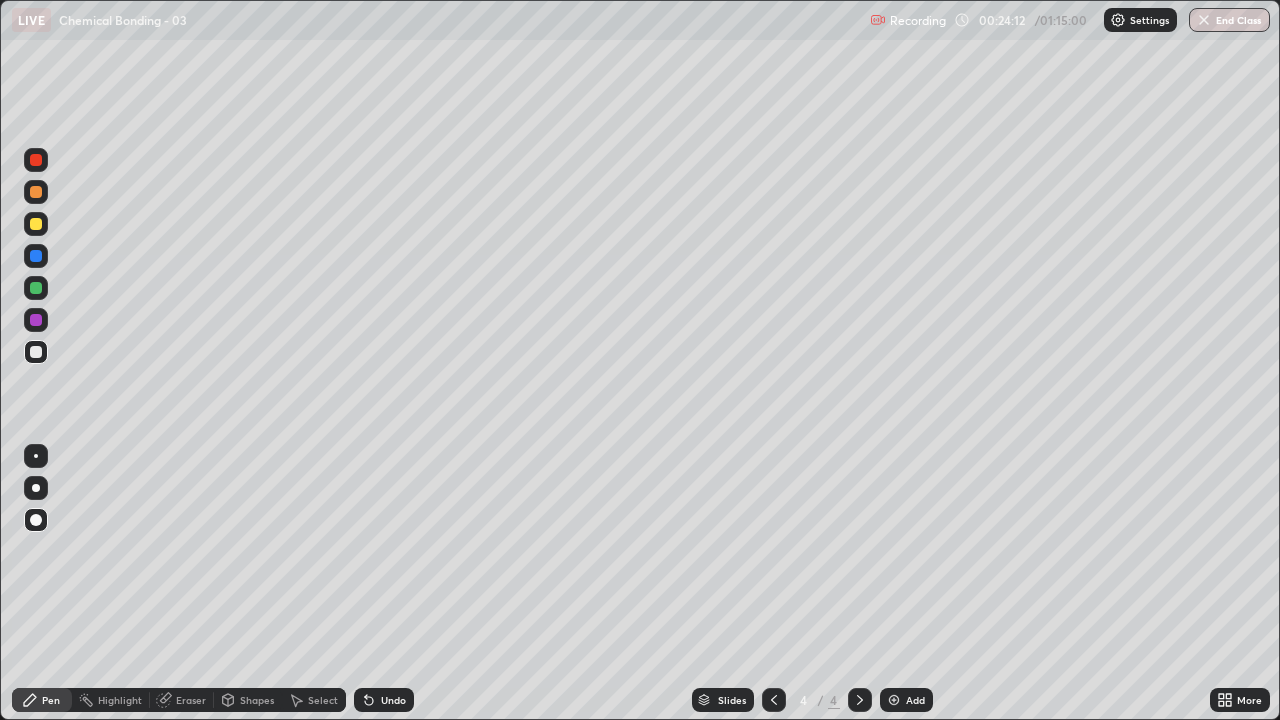 click 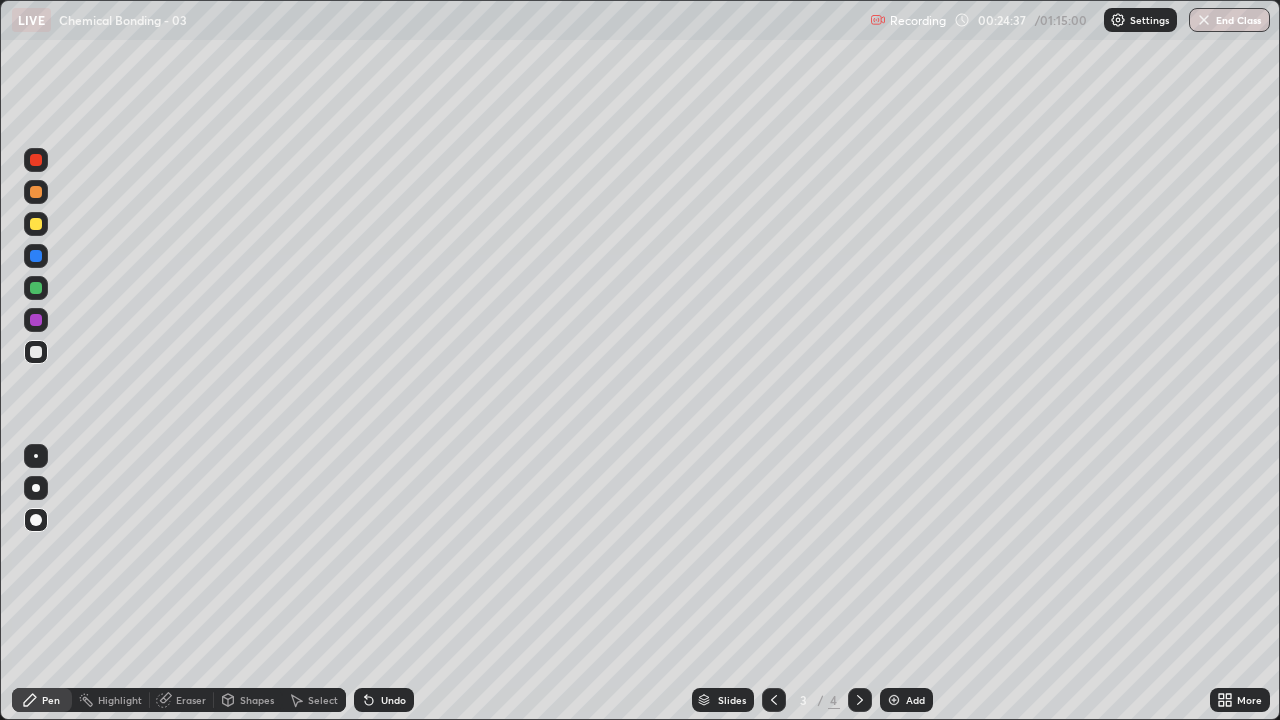 click 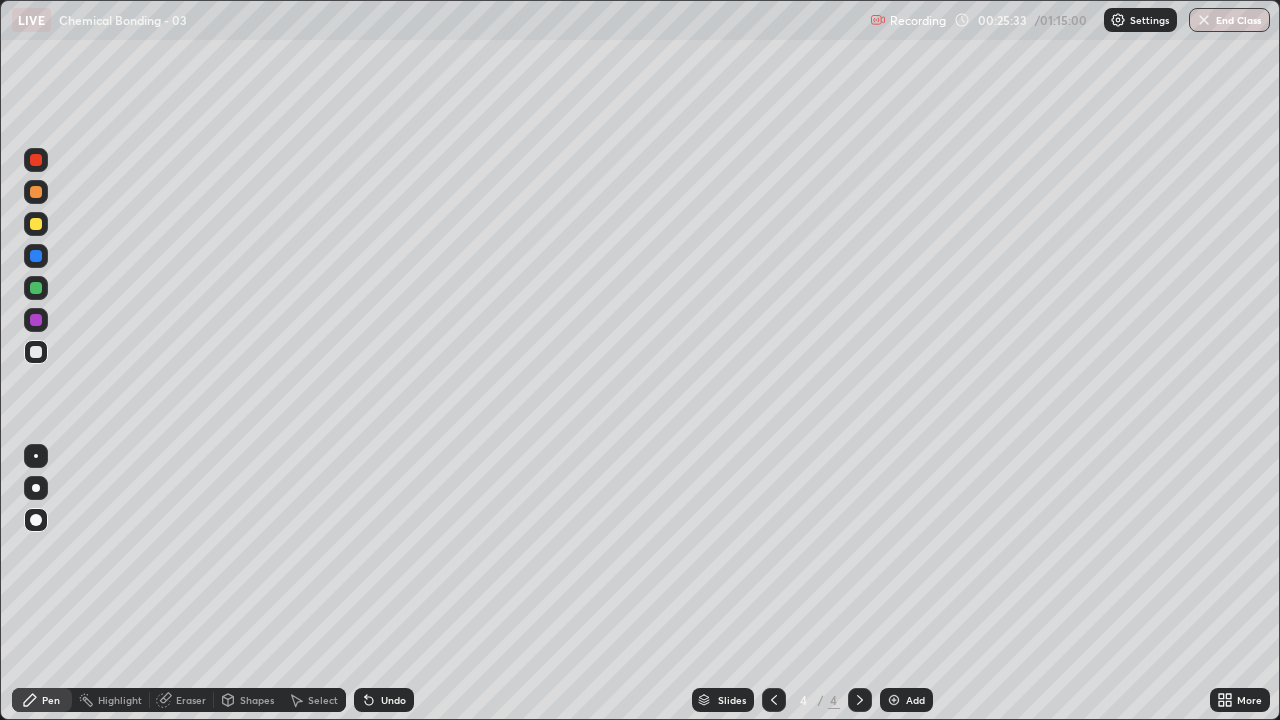 click 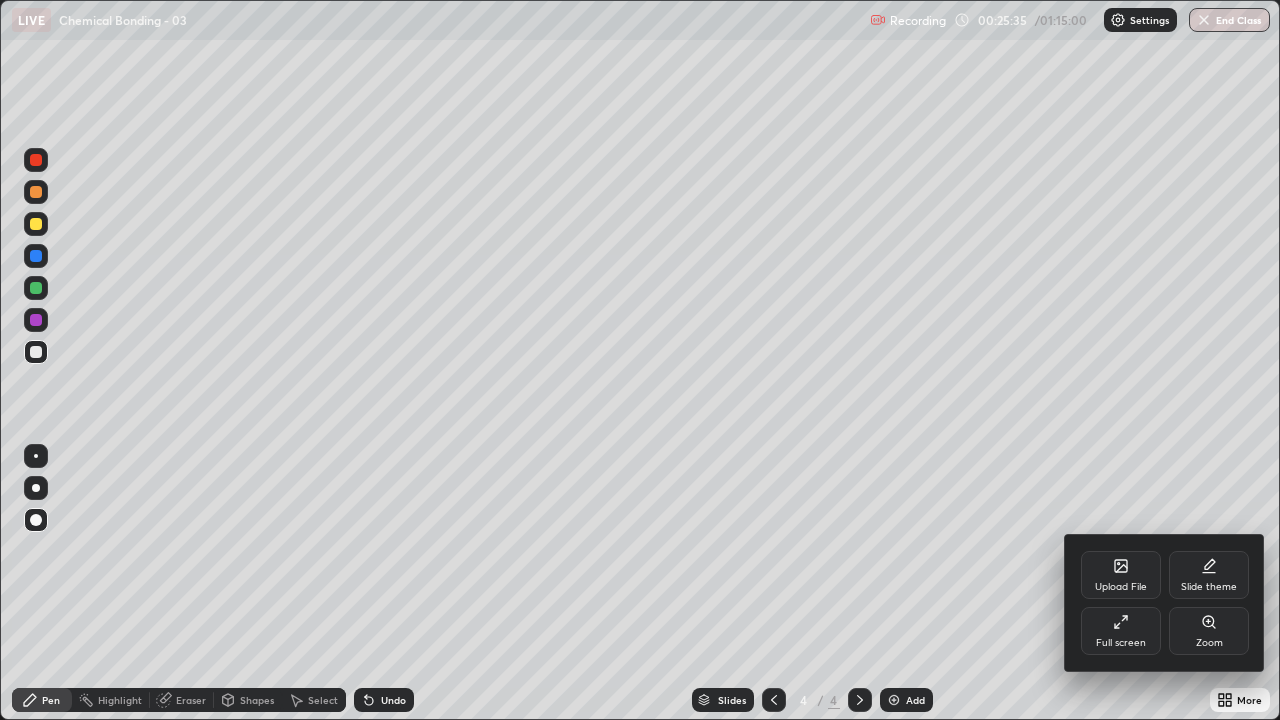 click at bounding box center (640, 360) 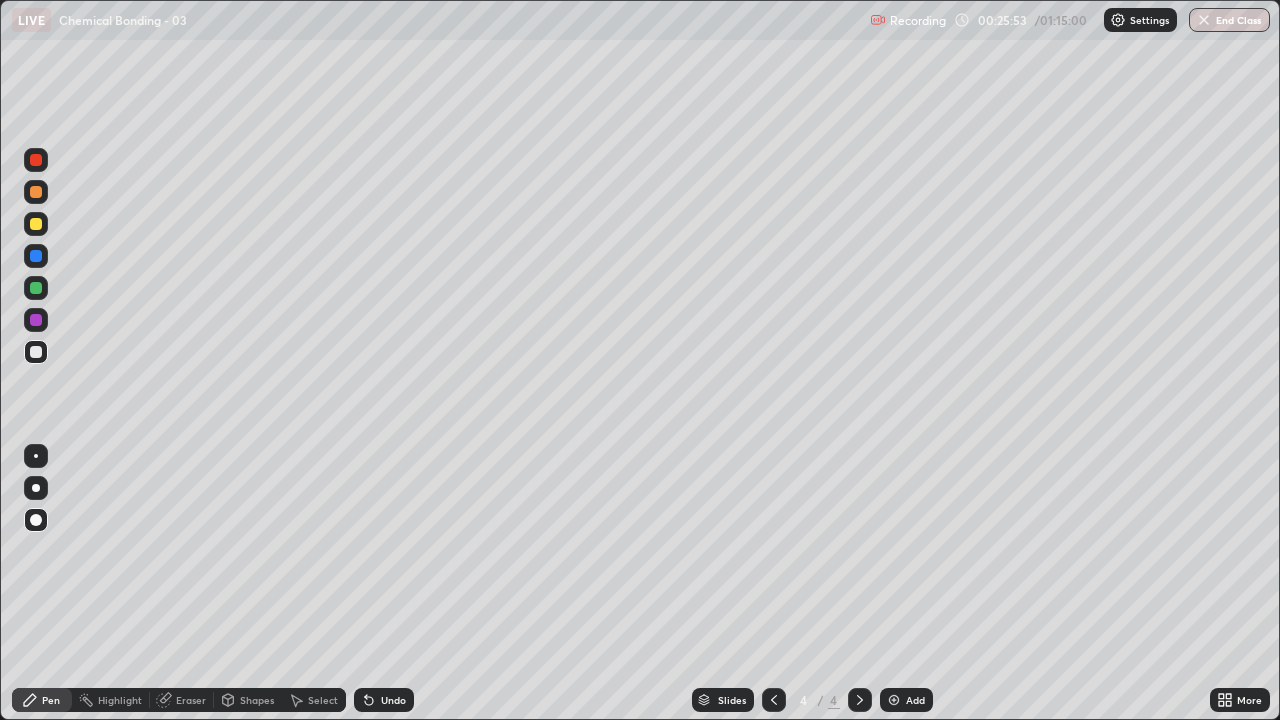 click on "Add" at bounding box center [915, 700] 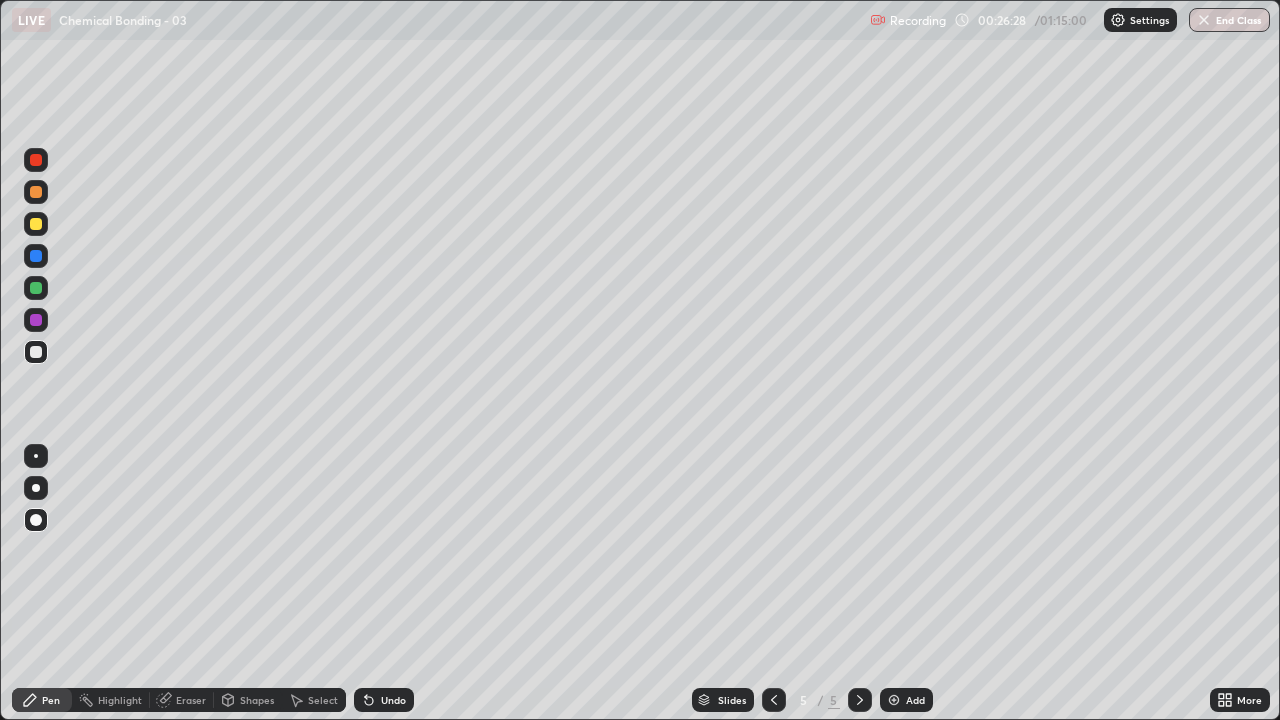 click at bounding box center [36, 288] 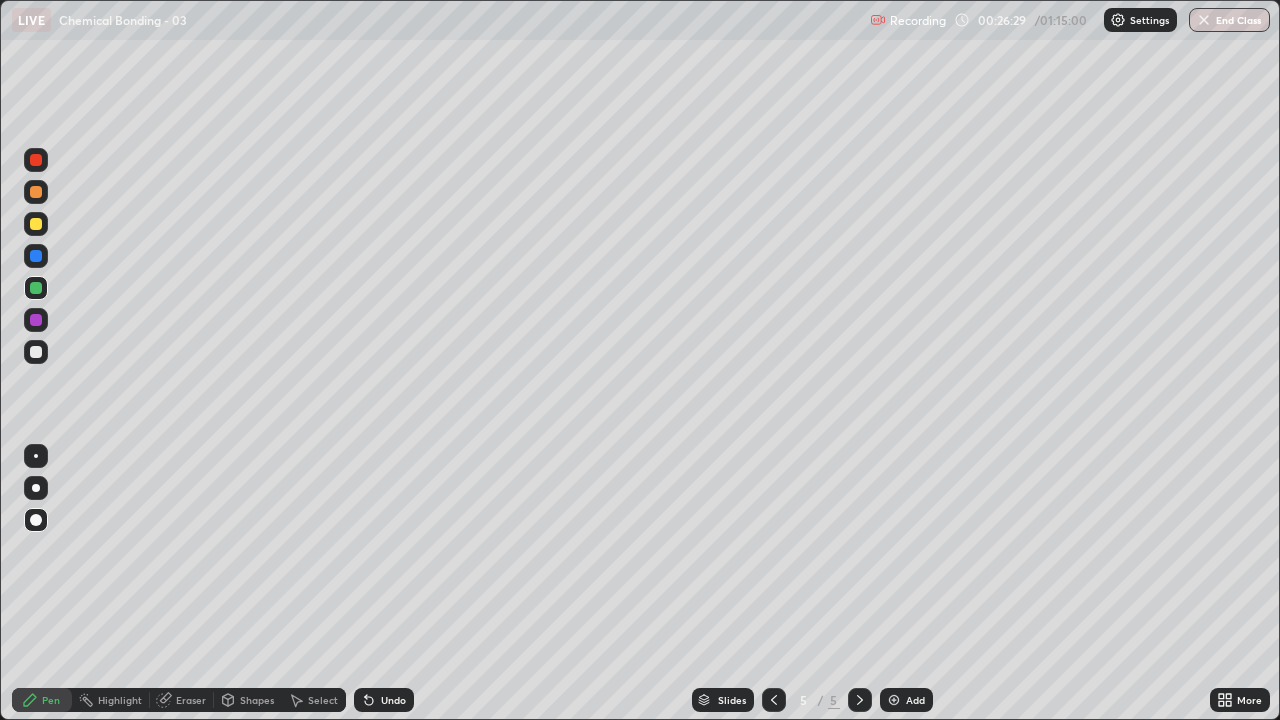 click at bounding box center (36, 256) 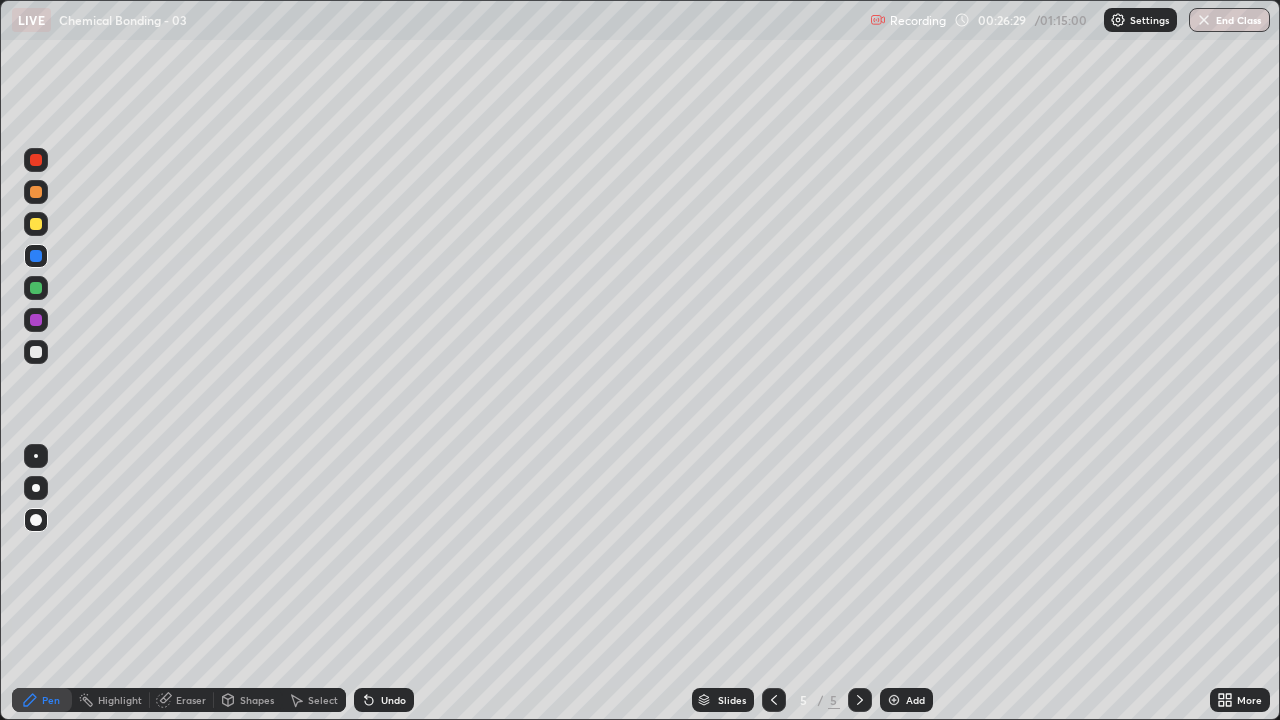 click at bounding box center [36, 288] 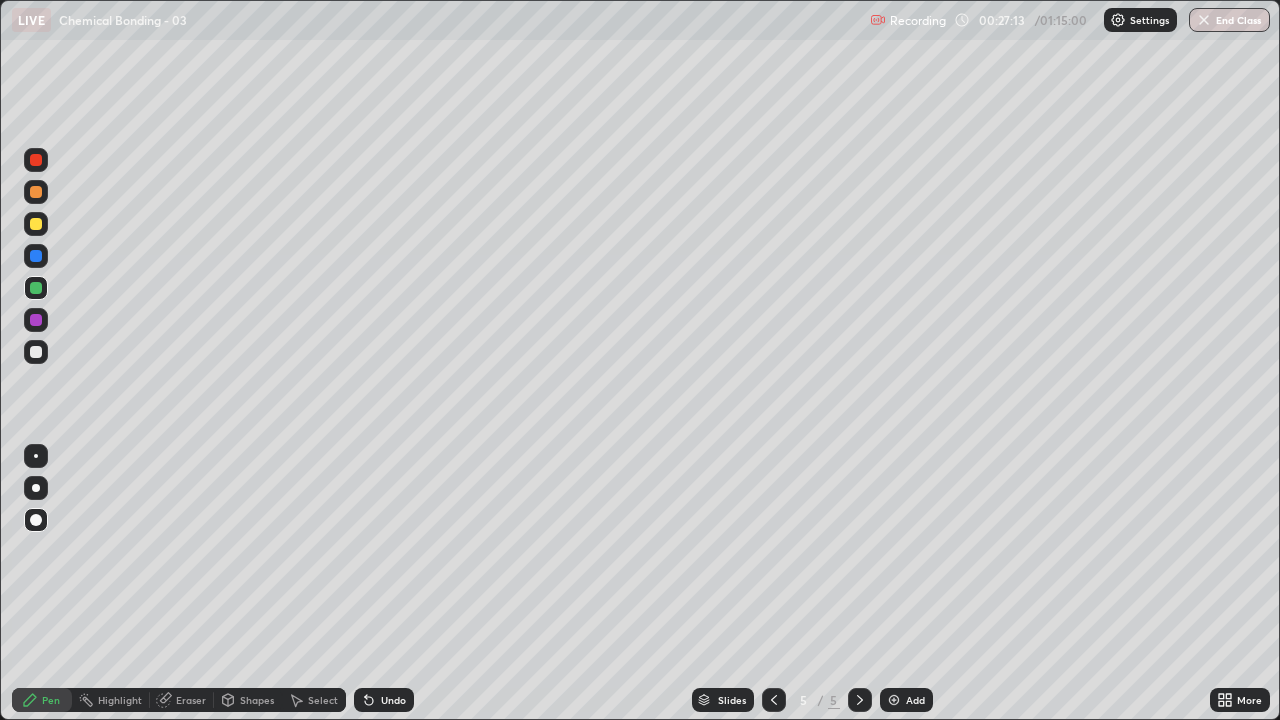click at bounding box center (36, 224) 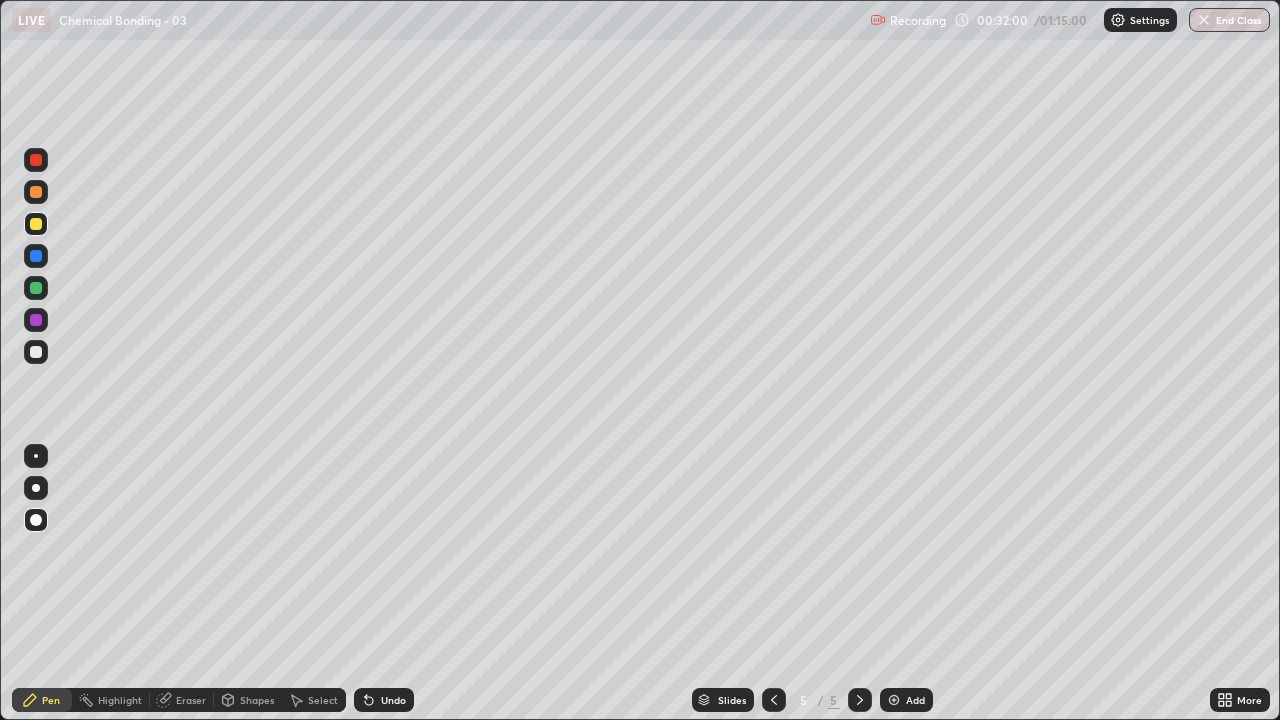 click on "Add" at bounding box center (915, 700) 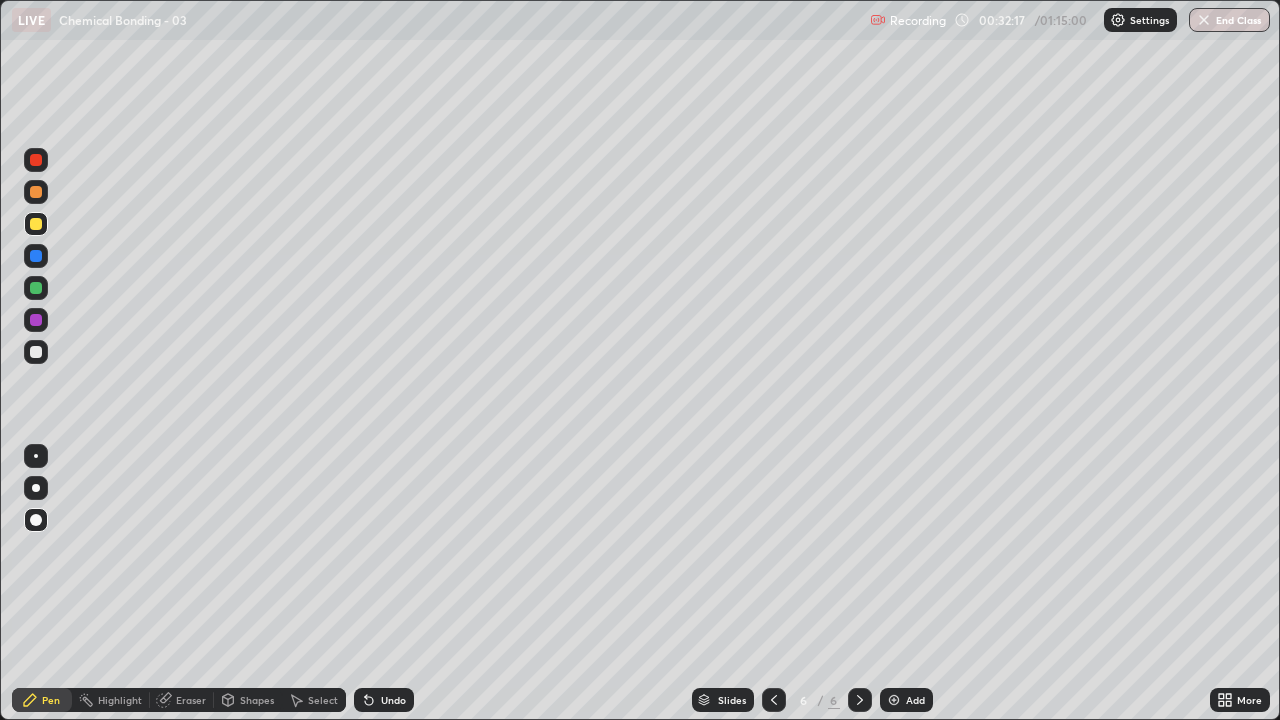 click 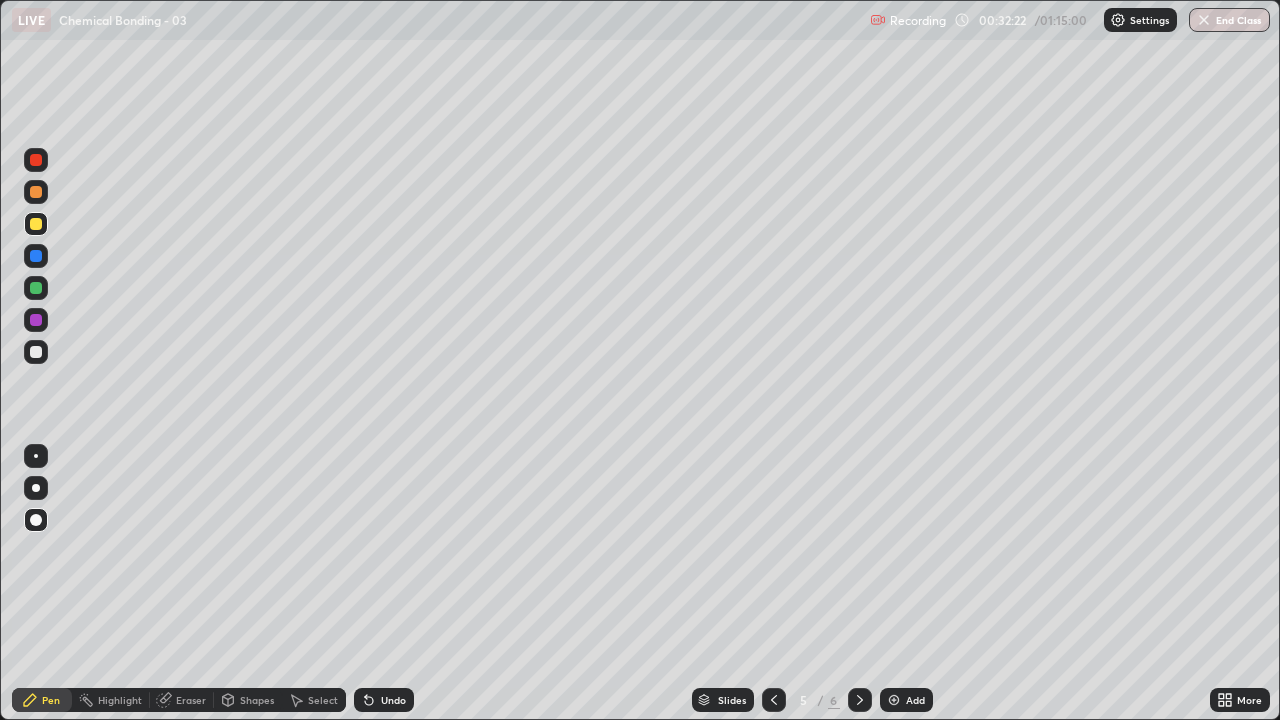 click at bounding box center (860, 700) 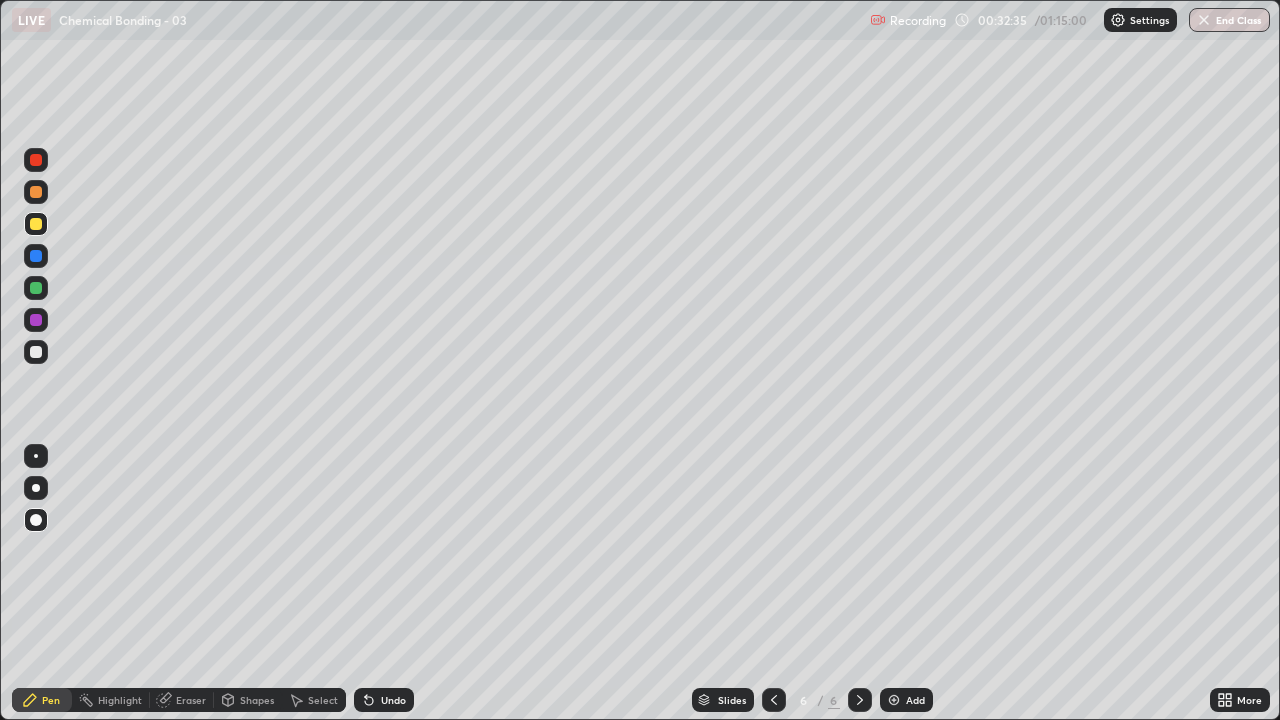 click 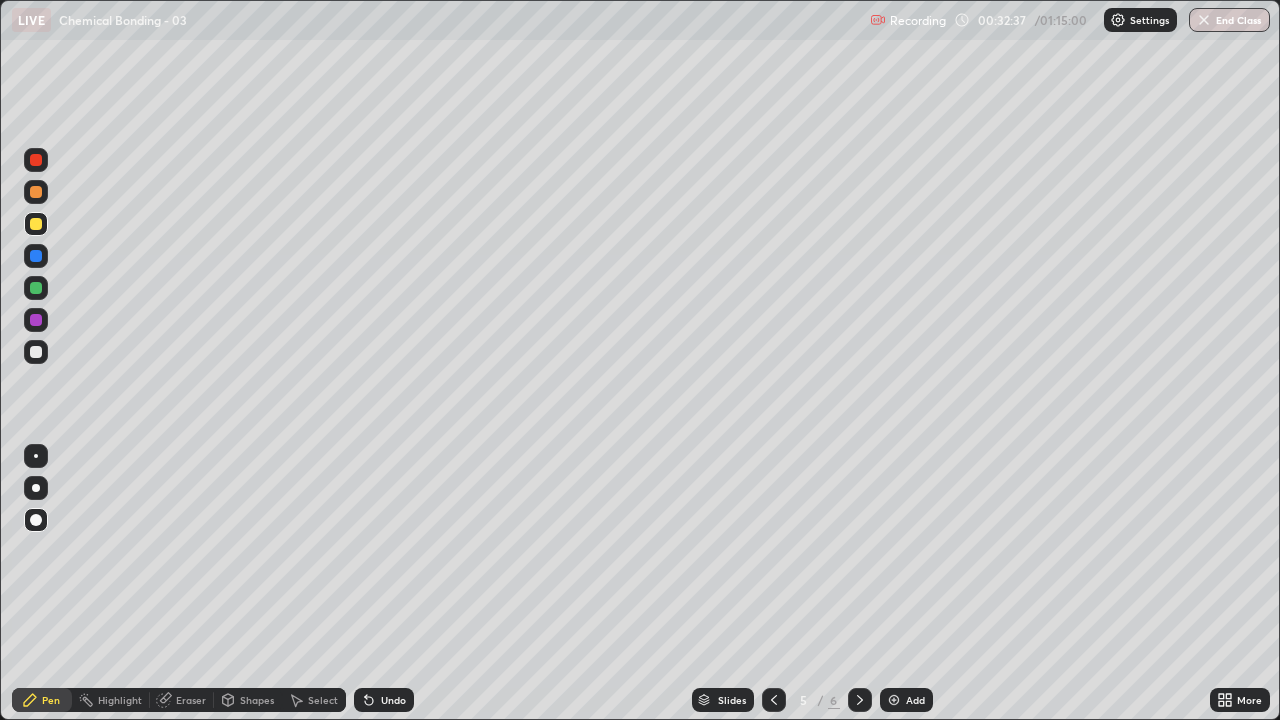 click 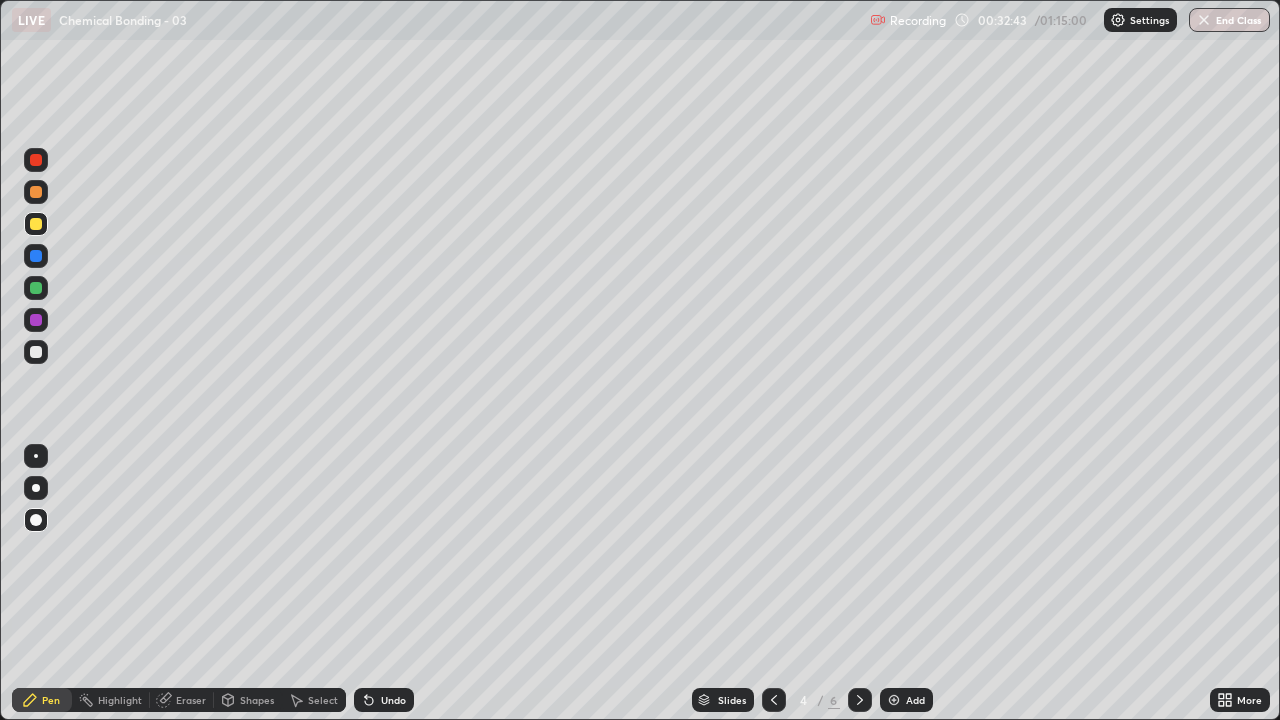 click 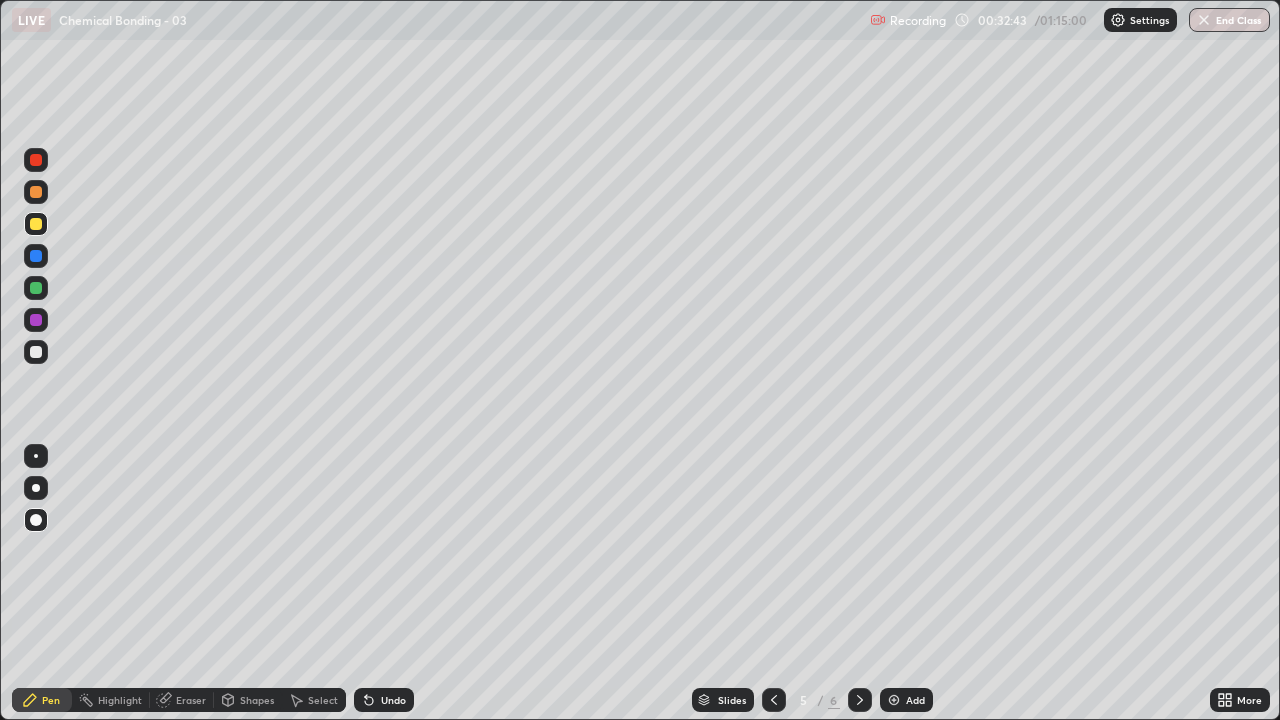 click 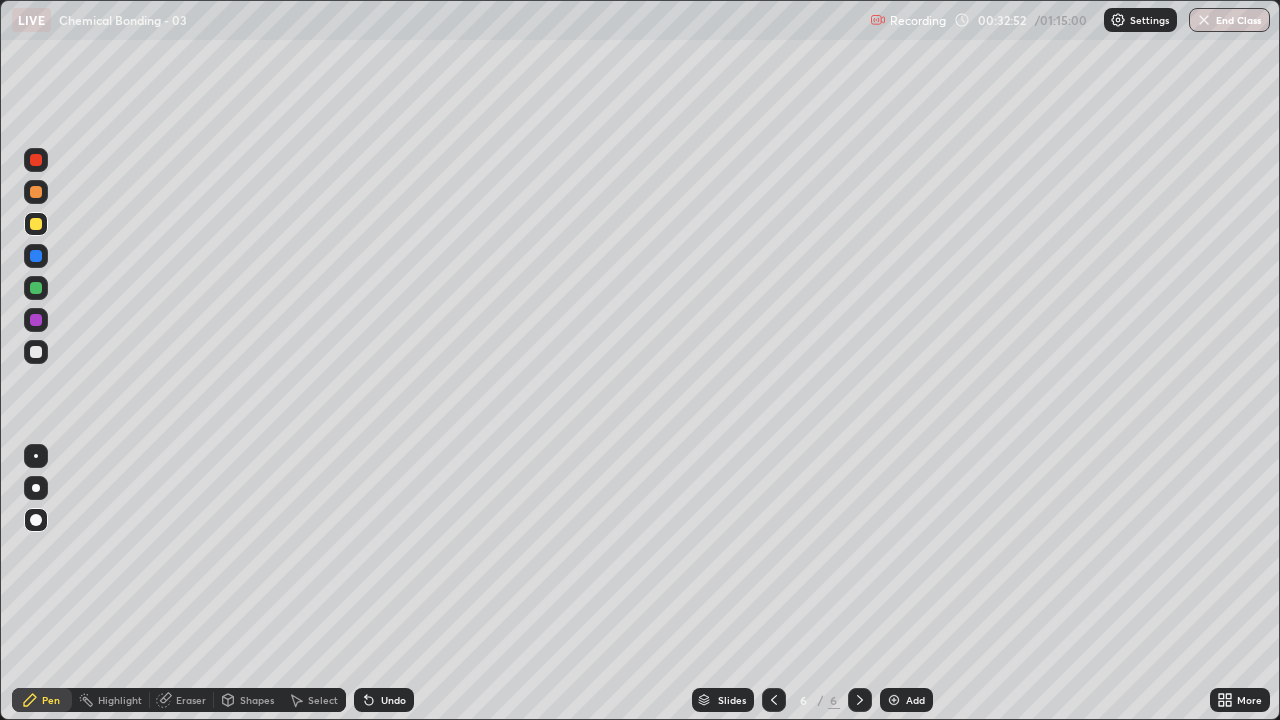 click 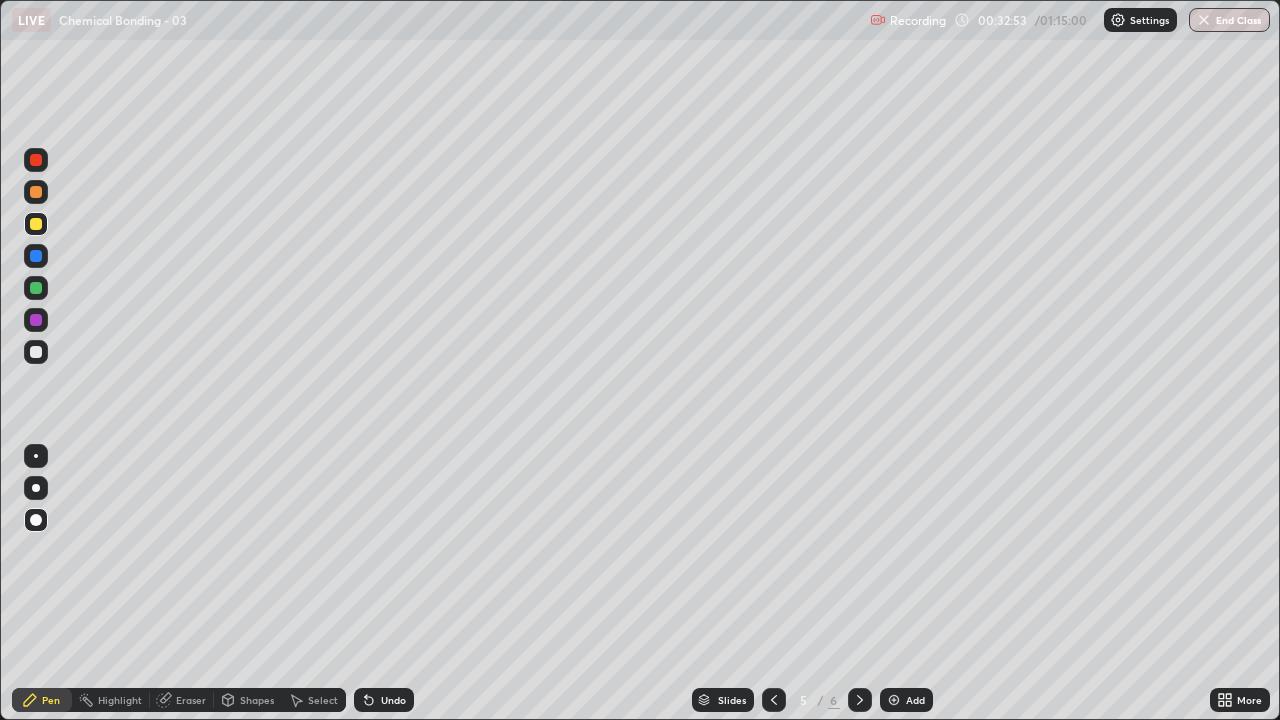 click 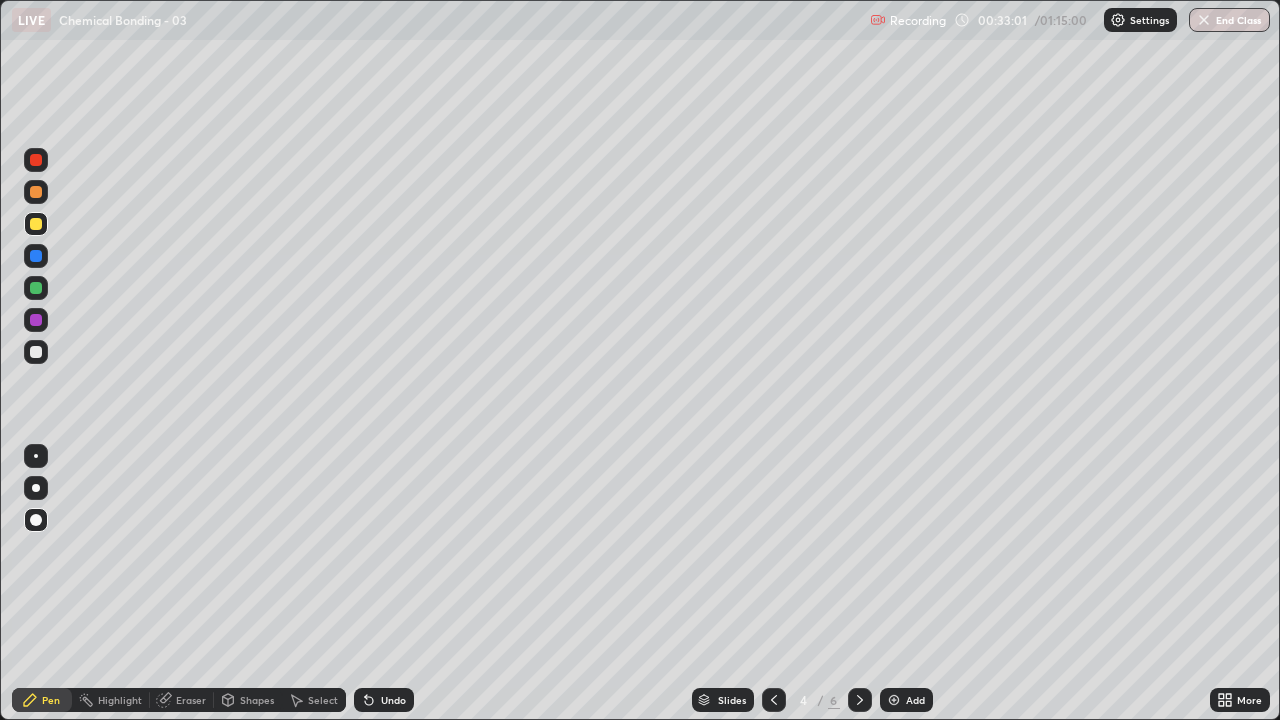 click 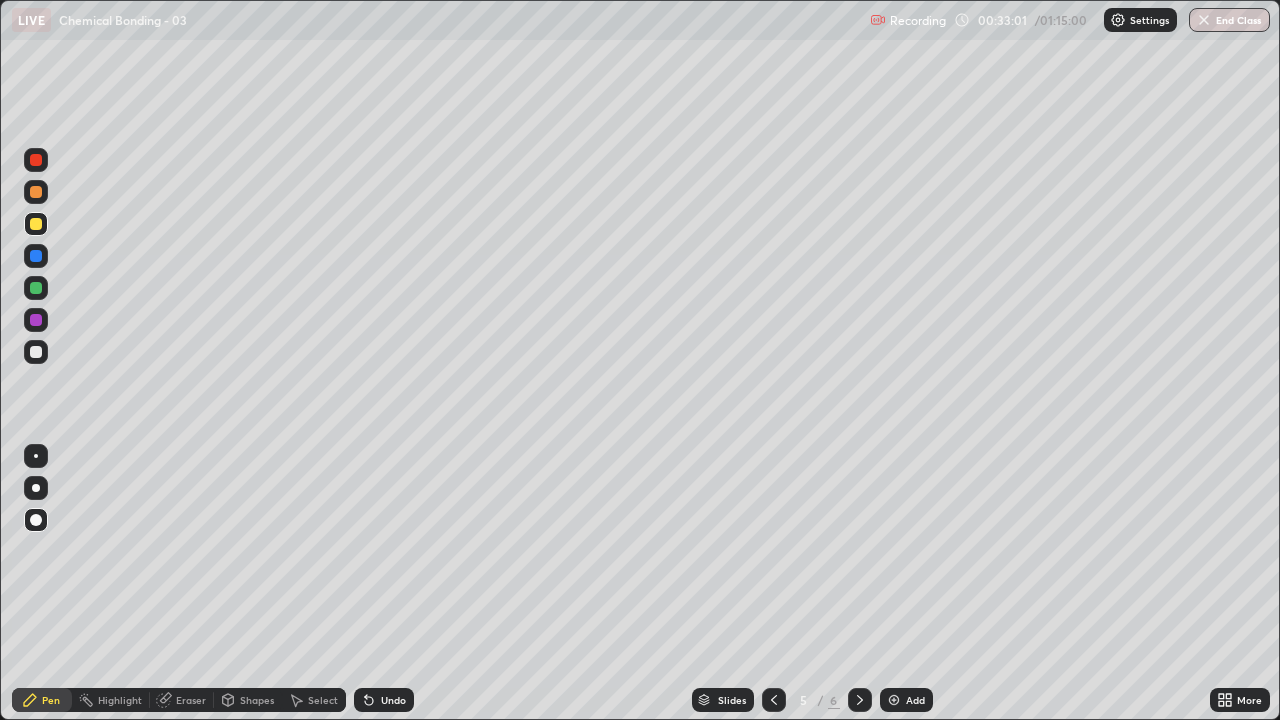 click 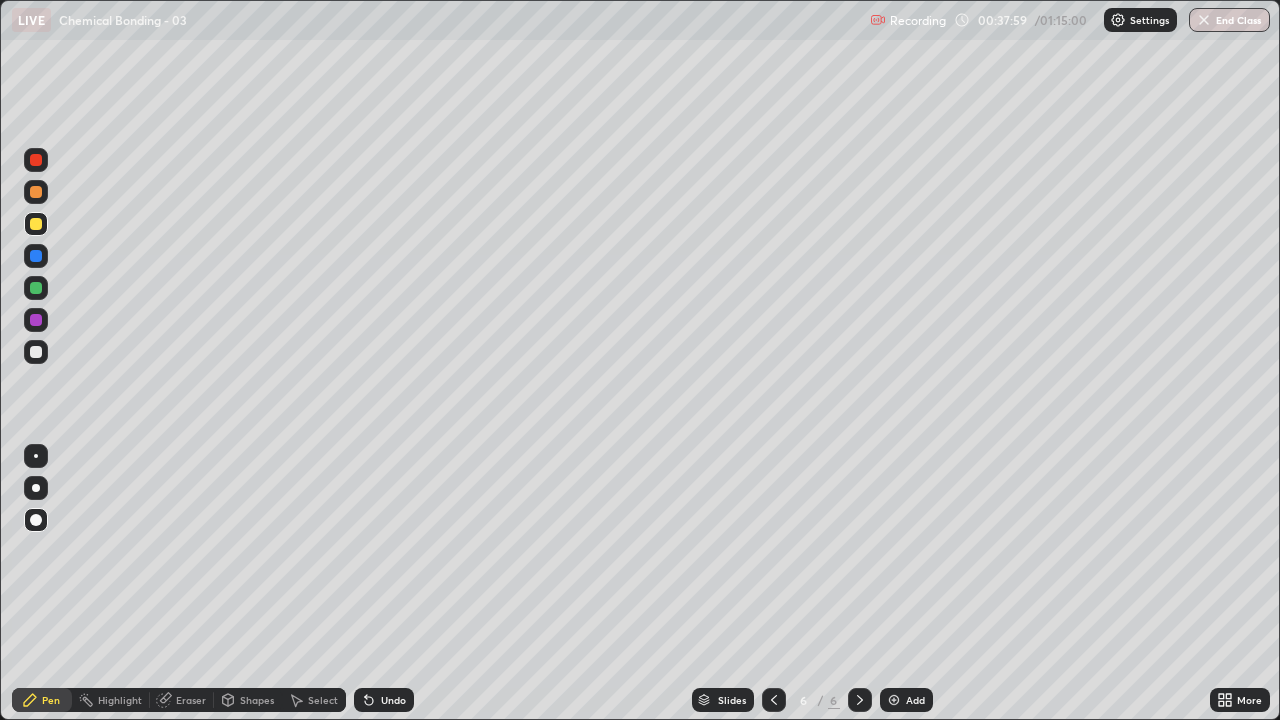 click on "Add" at bounding box center (915, 700) 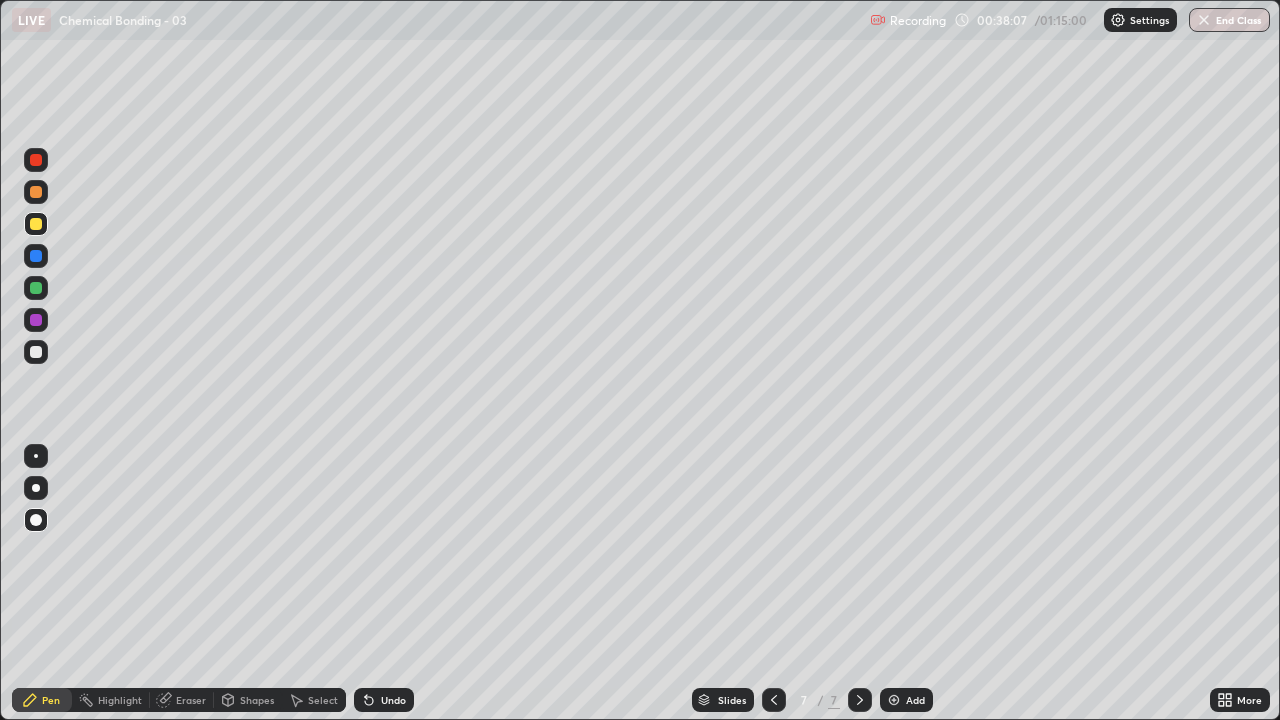click at bounding box center (36, 288) 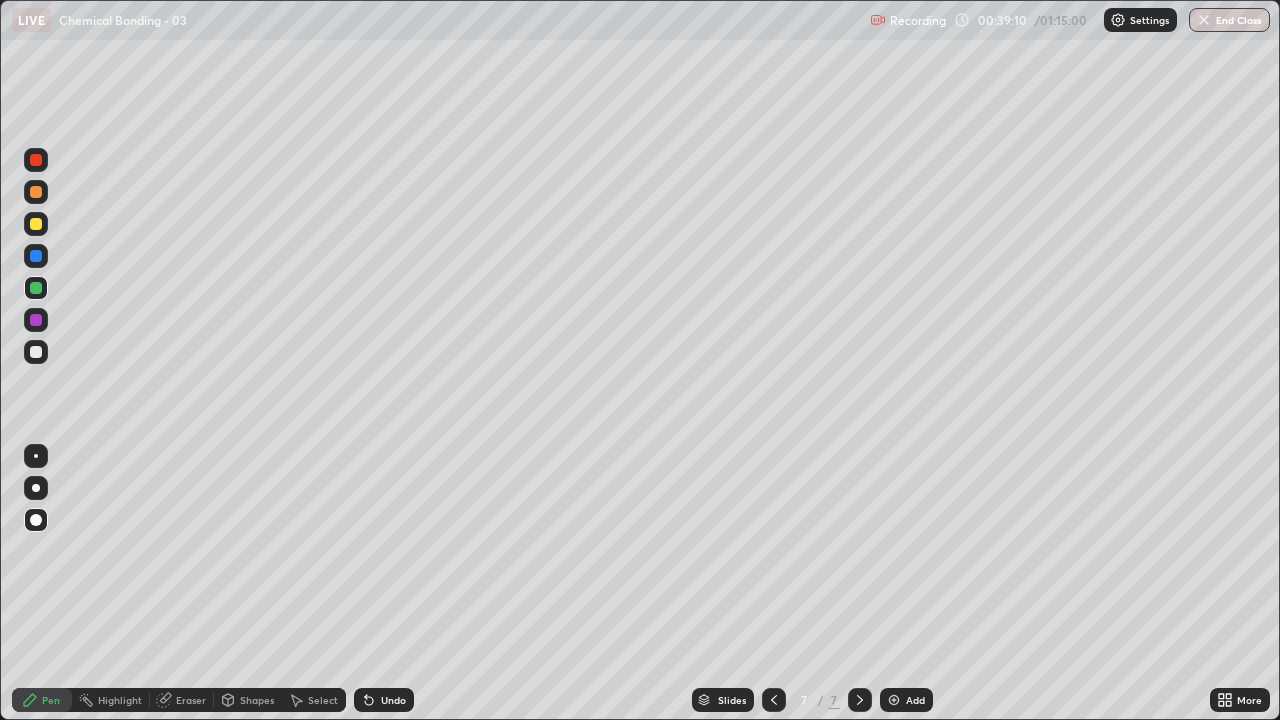 click at bounding box center (36, 256) 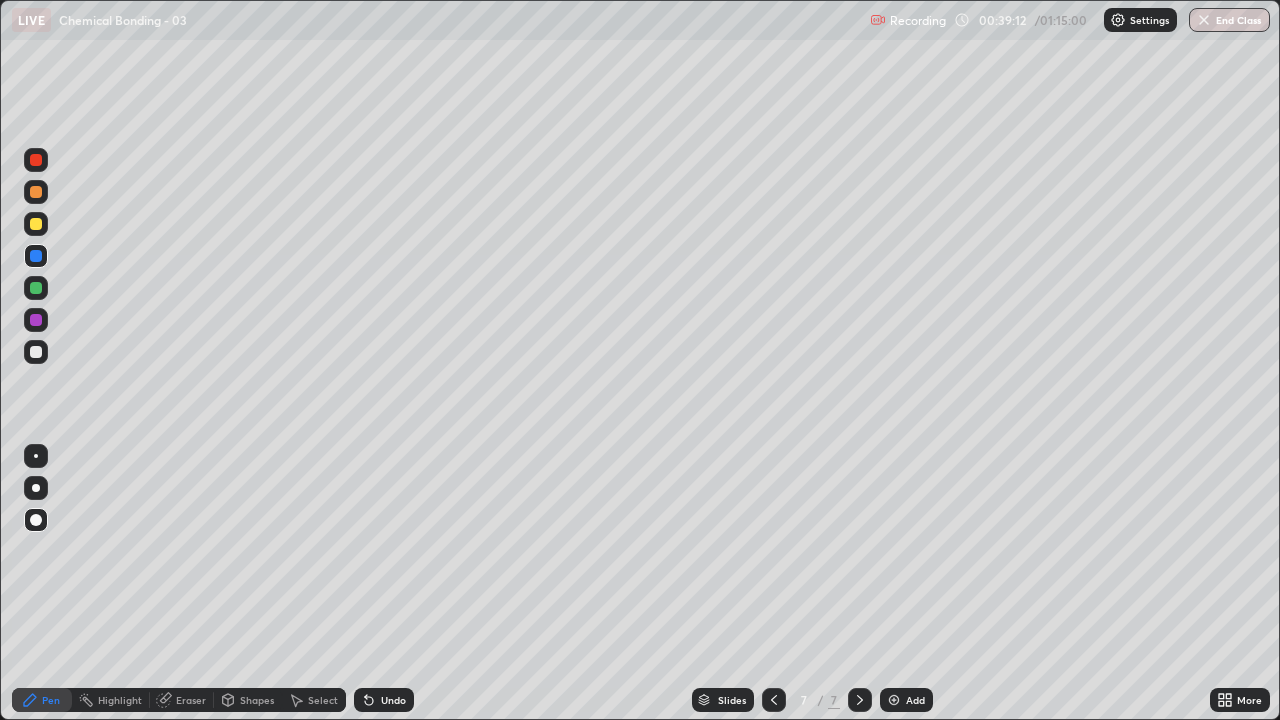 click at bounding box center (36, 352) 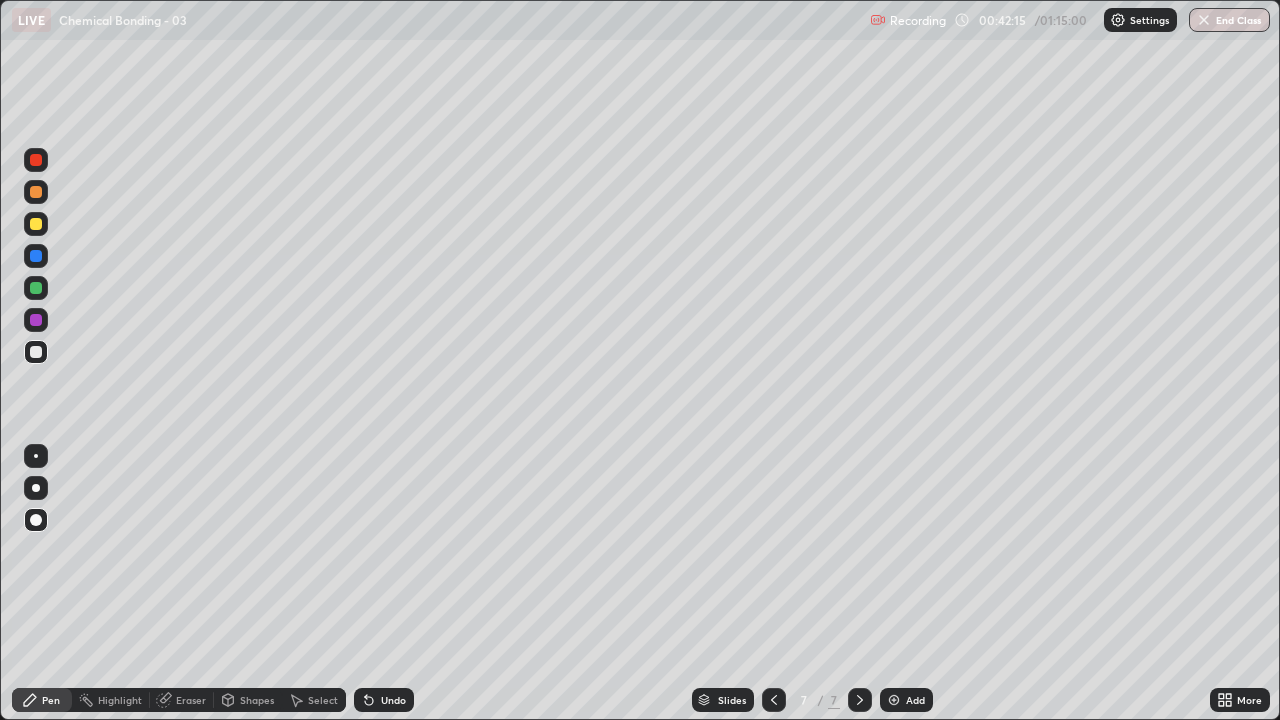 click at bounding box center (894, 700) 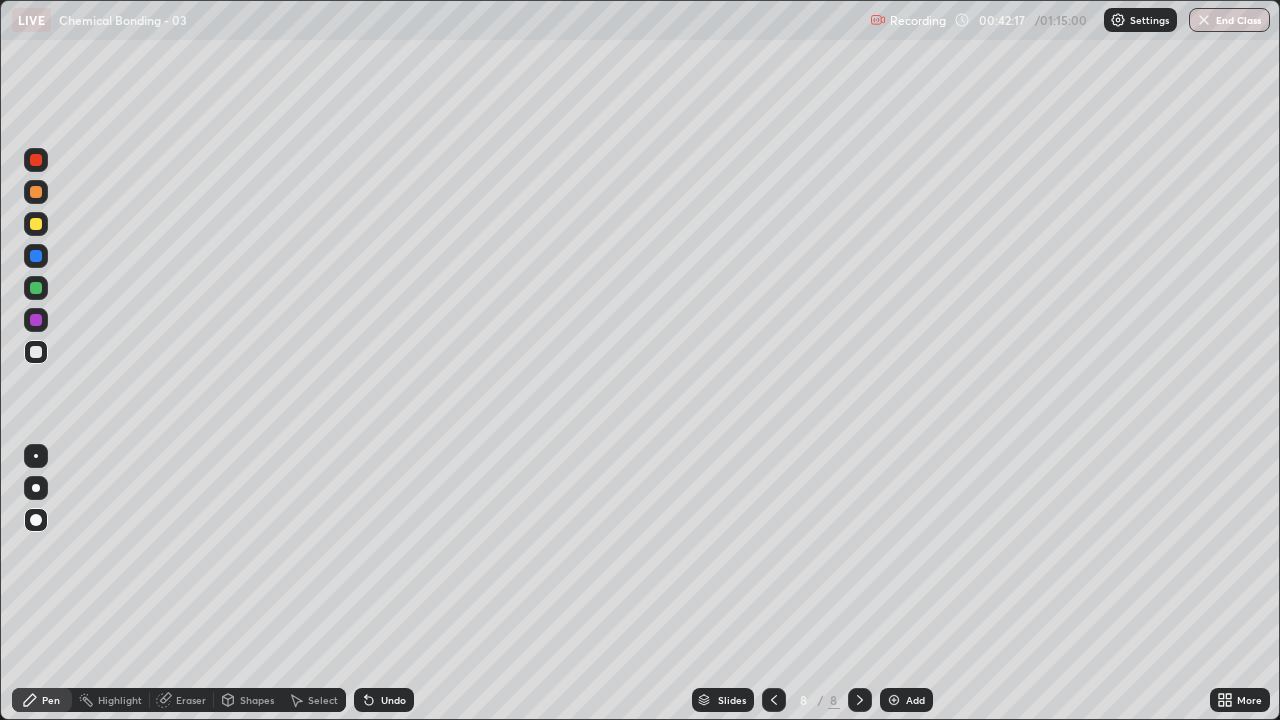 click at bounding box center (36, 224) 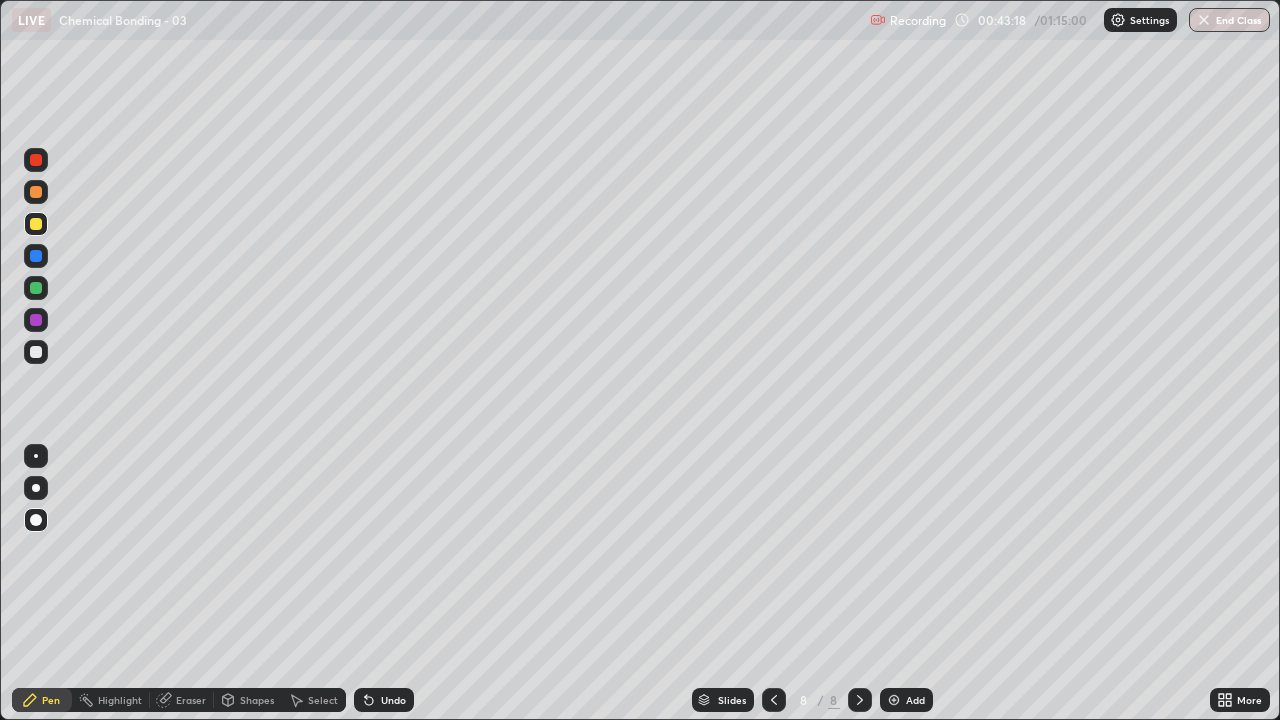 click at bounding box center (36, 352) 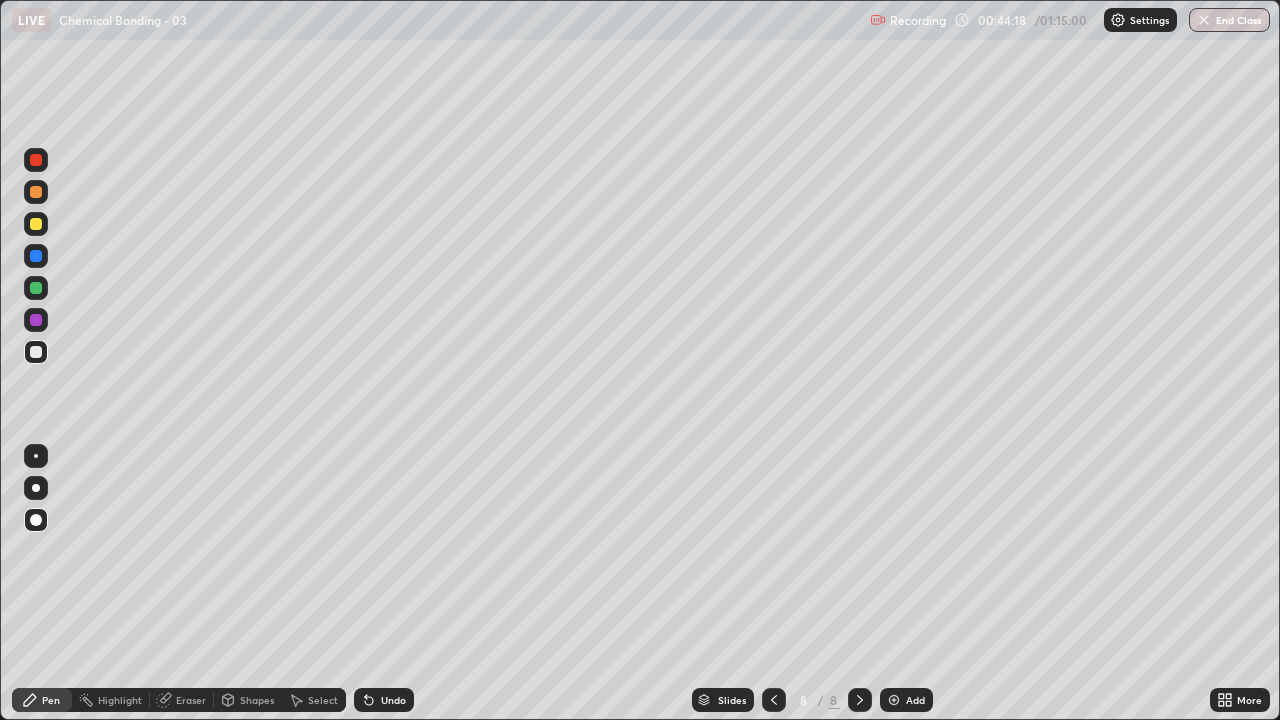 click on "Add" at bounding box center (906, 700) 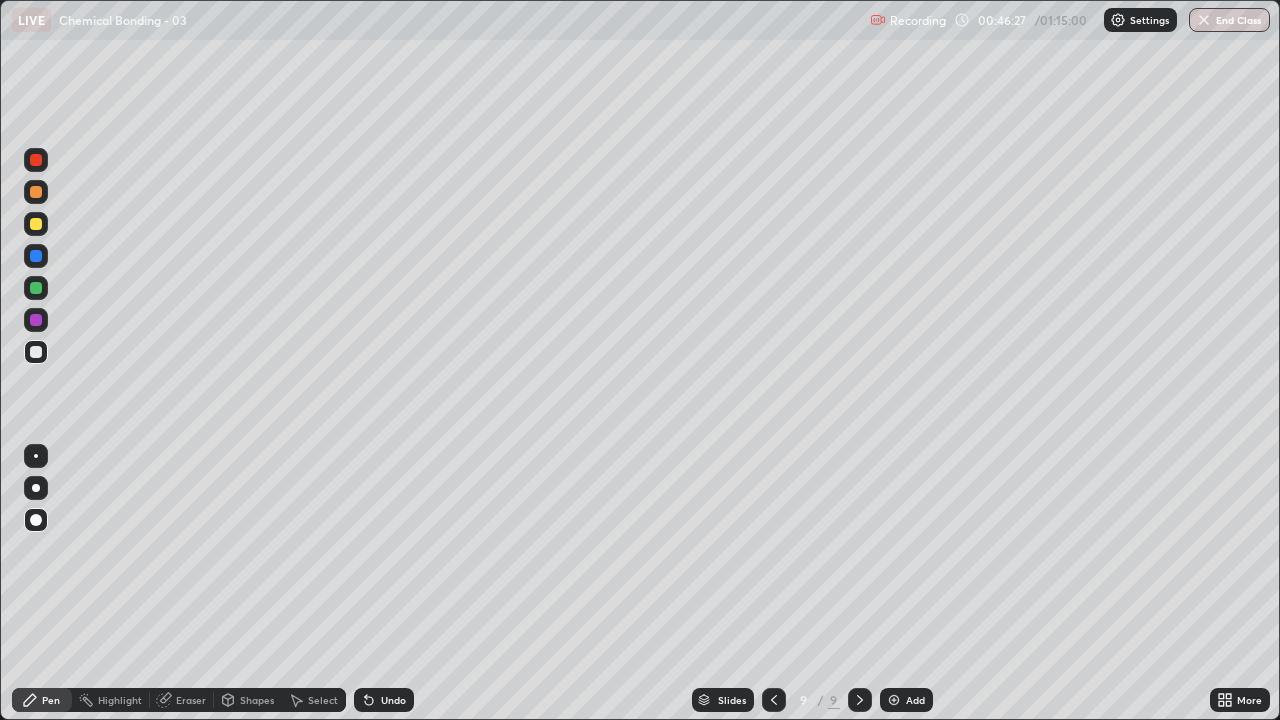 click at bounding box center [36, 288] 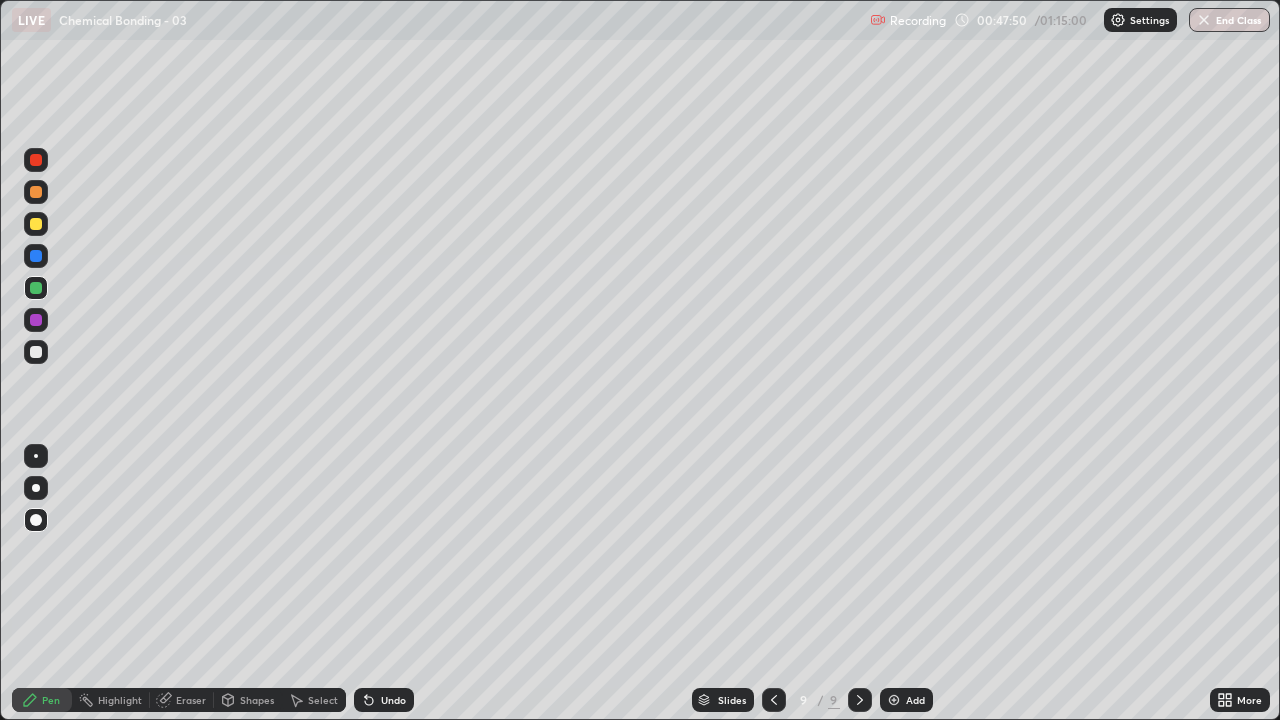 click at bounding box center (36, 352) 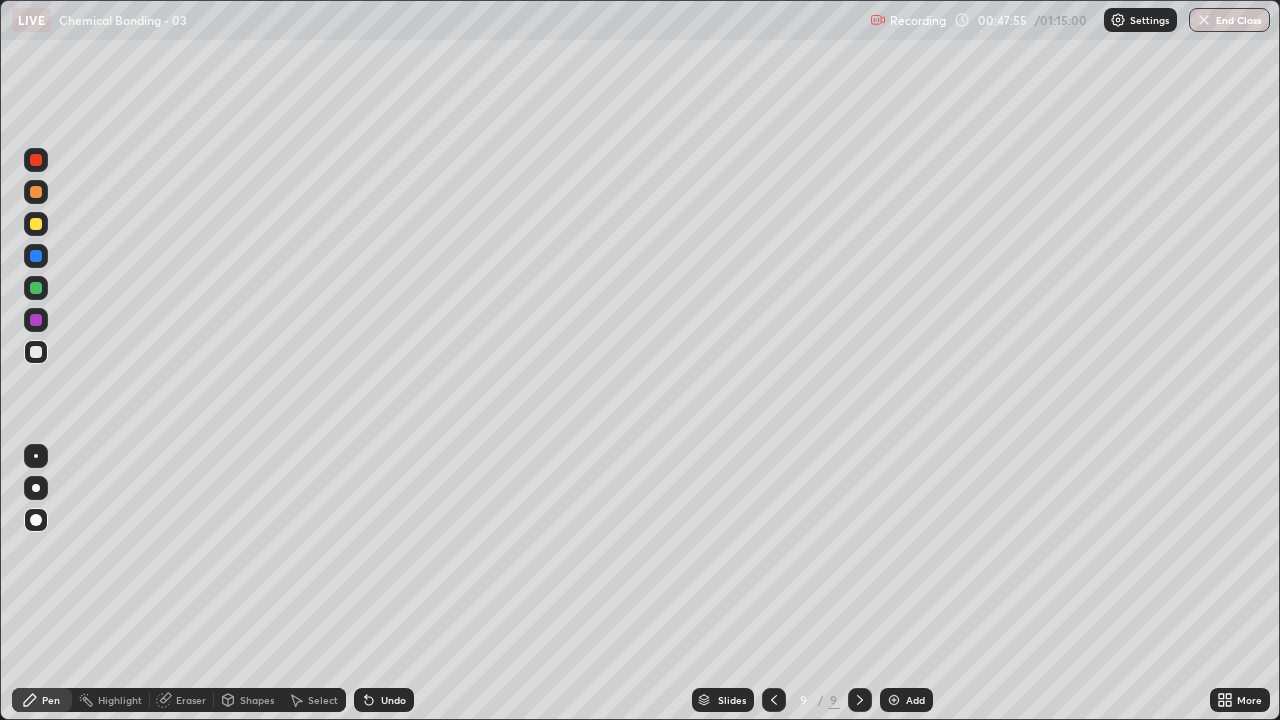 click on "Setting up your live class" at bounding box center (640, 360) 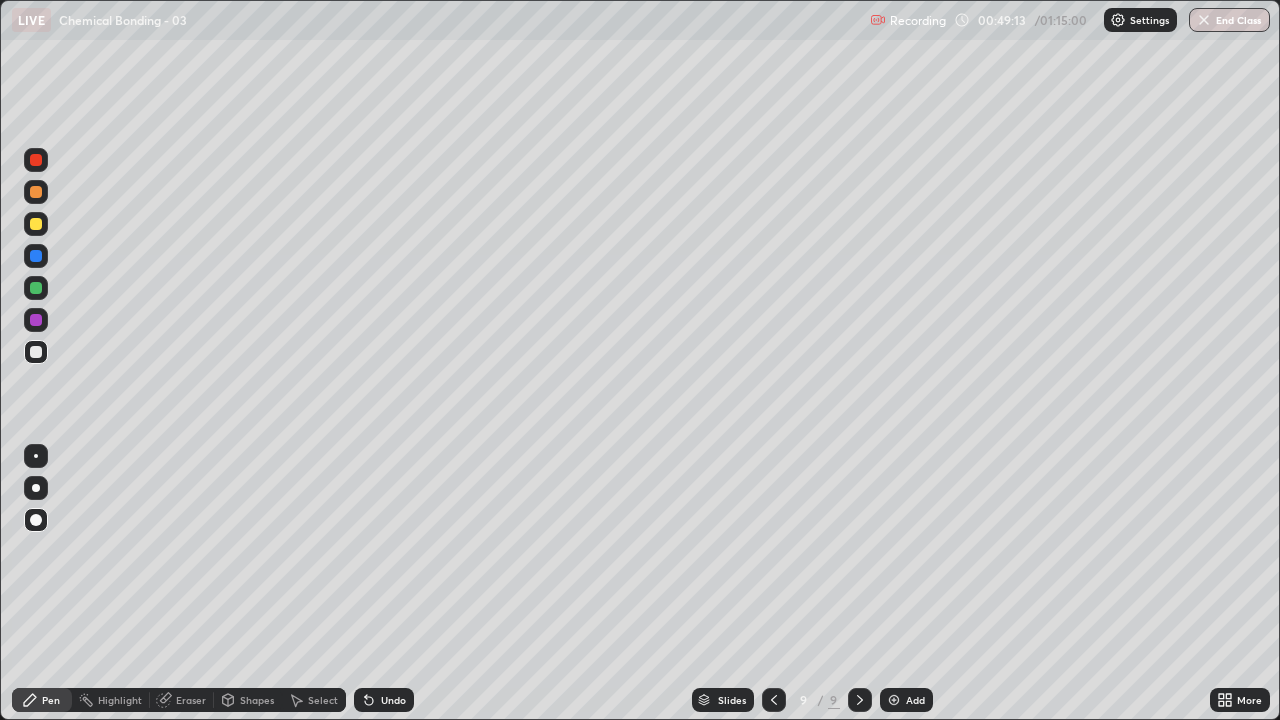click on "Eraser" at bounding box center [191, 700] 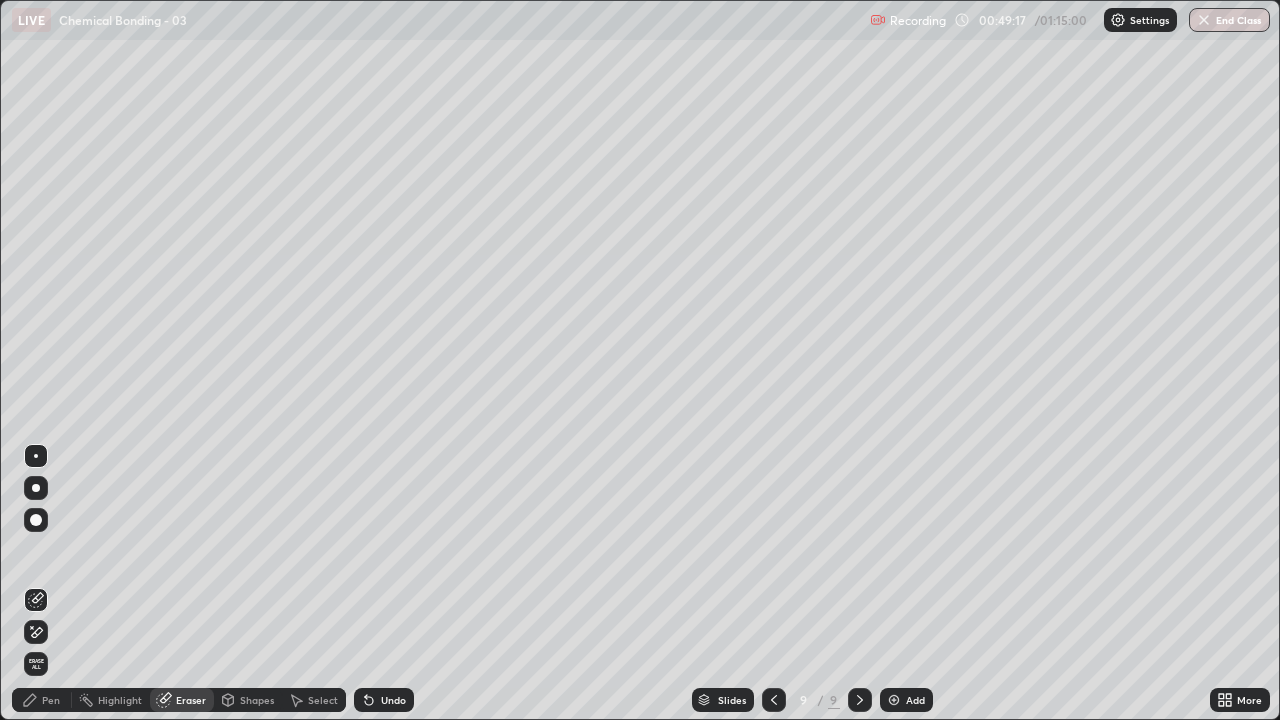 click on "Pen" at bounding box center [42, 700] 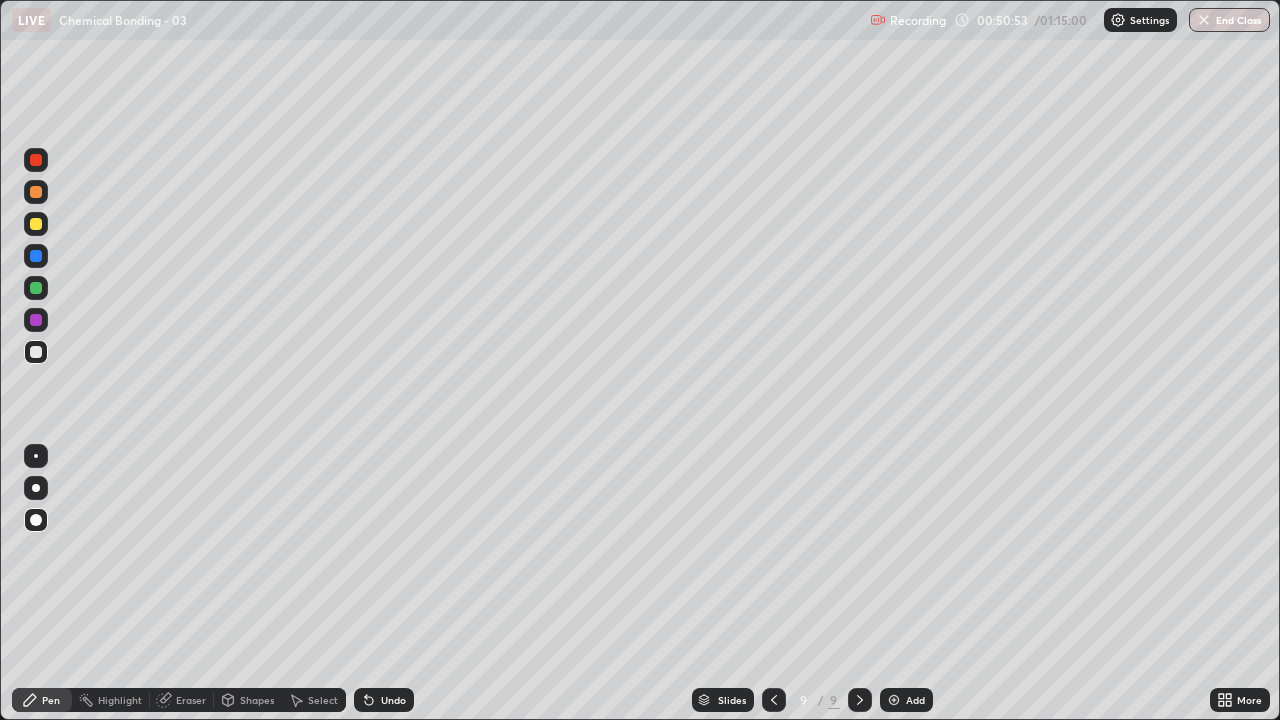 click at bounding box center (894, 700) 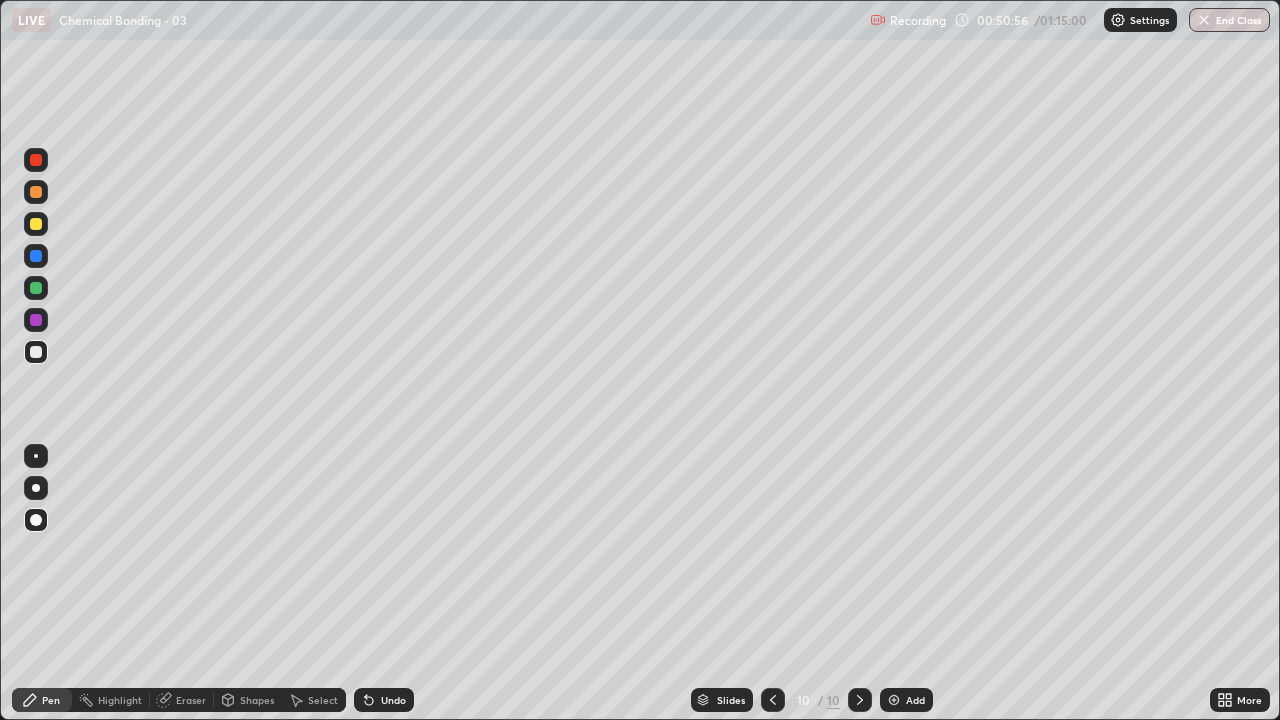 click at bounding box center [36, 224] 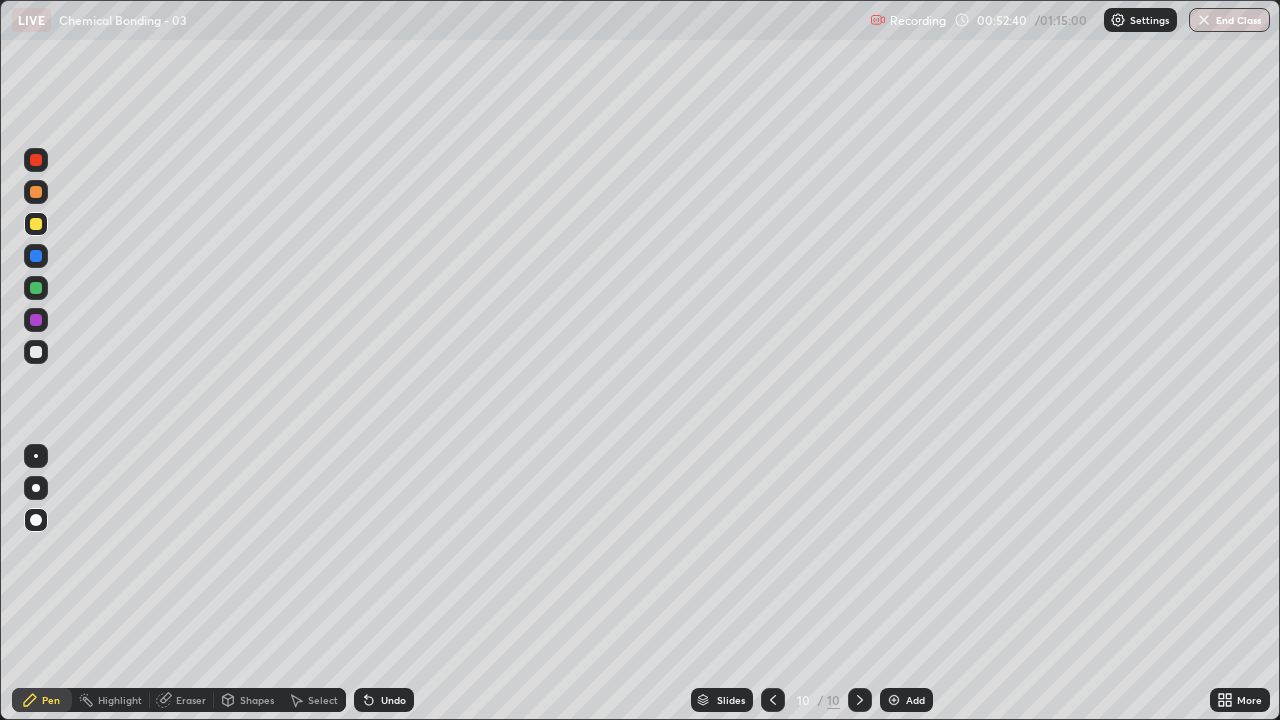 click on "Eraser" at bounding box center [182, 700] 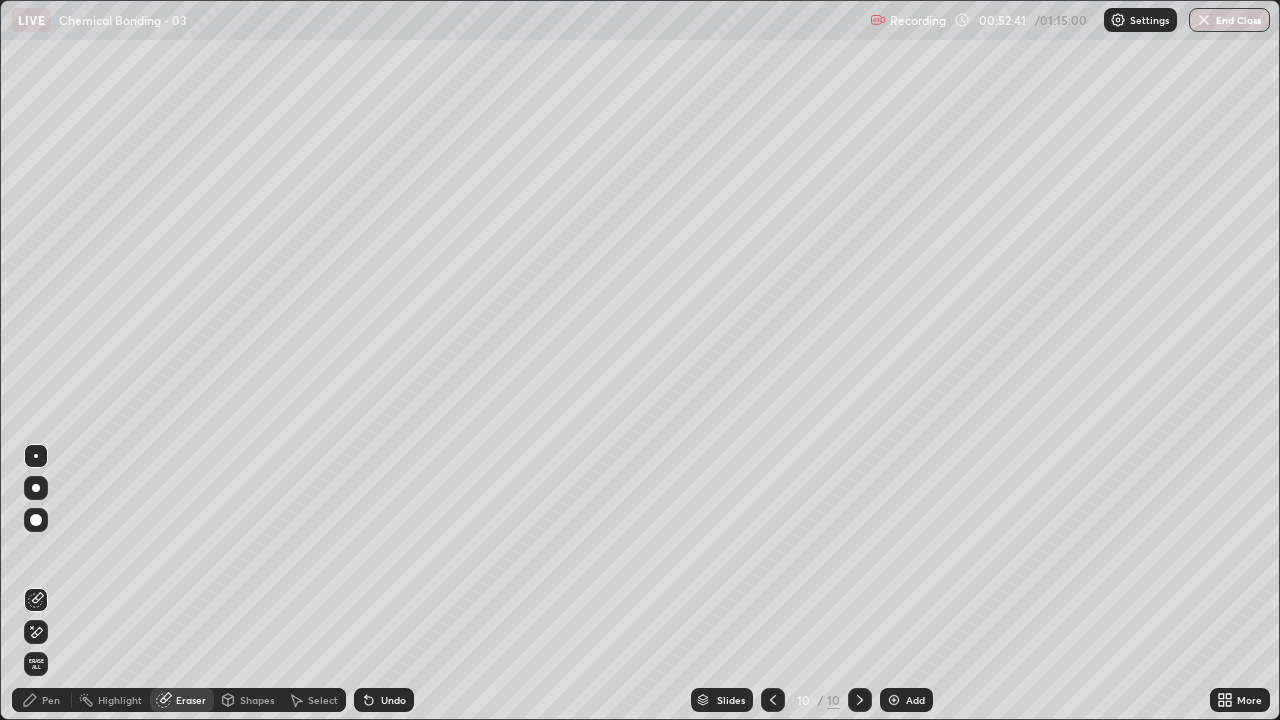 click on "Pen" at bounding box center (42, 700) 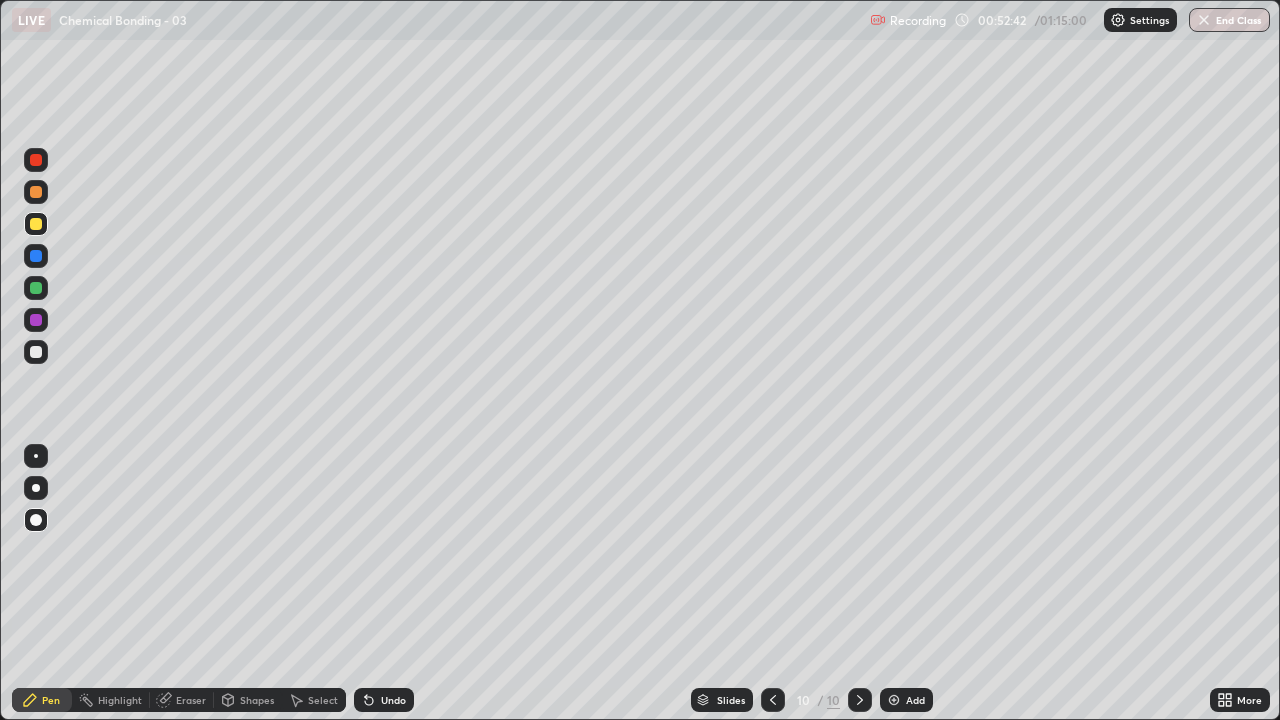 click at bounding box center (36, 352) 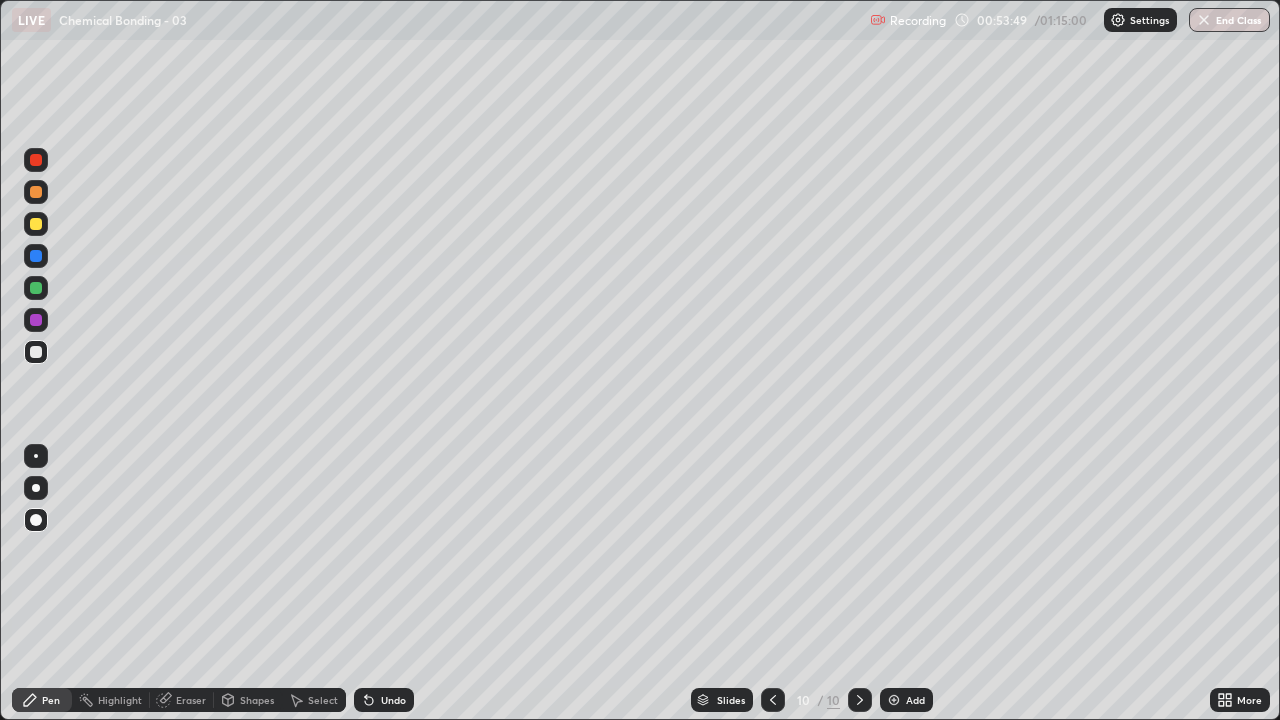 click at bounding box center (36, 224) 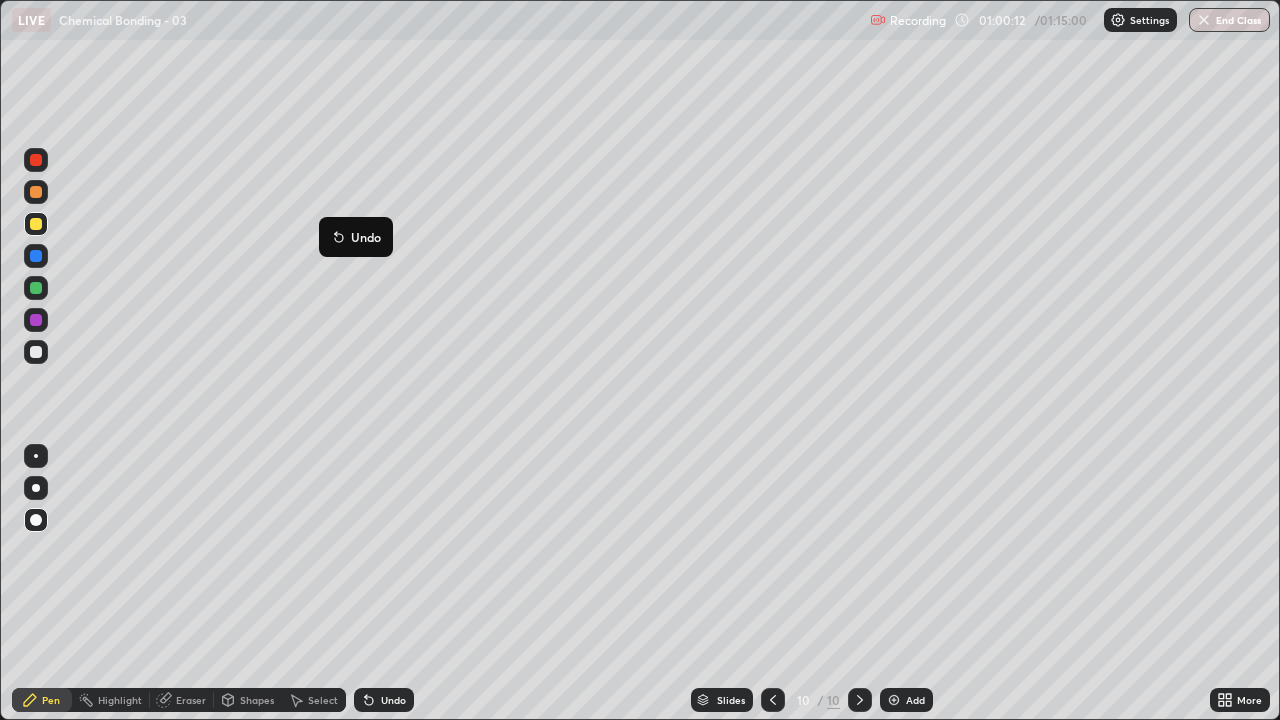 click on "Add" at bounding box center [906, 700] 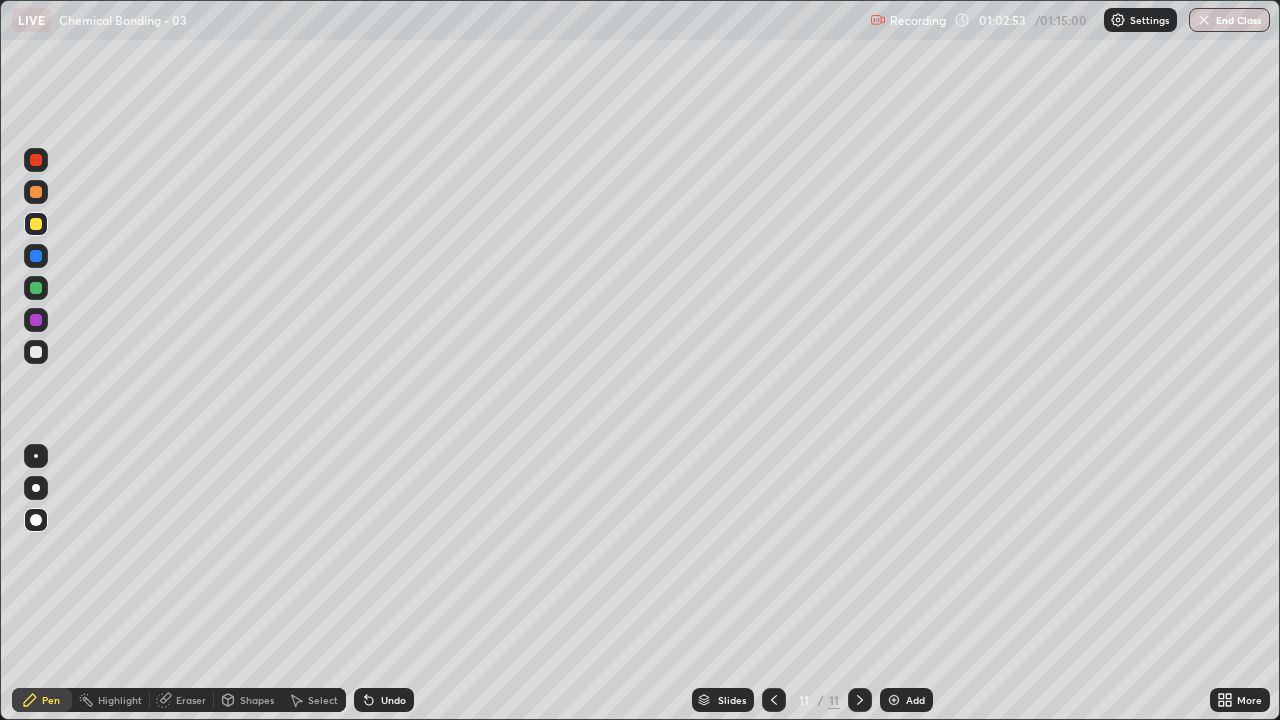 click on "Add" at bounding box center (906, 700) 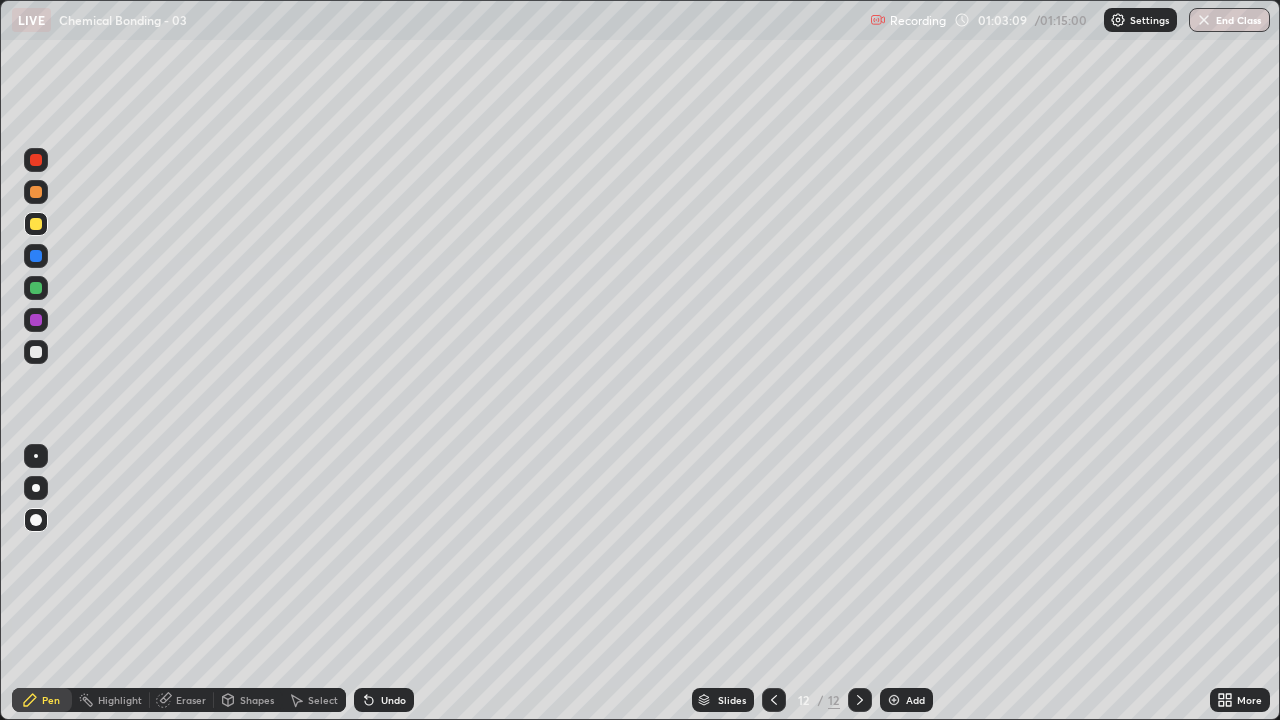 click at bounding box center [36, 352] 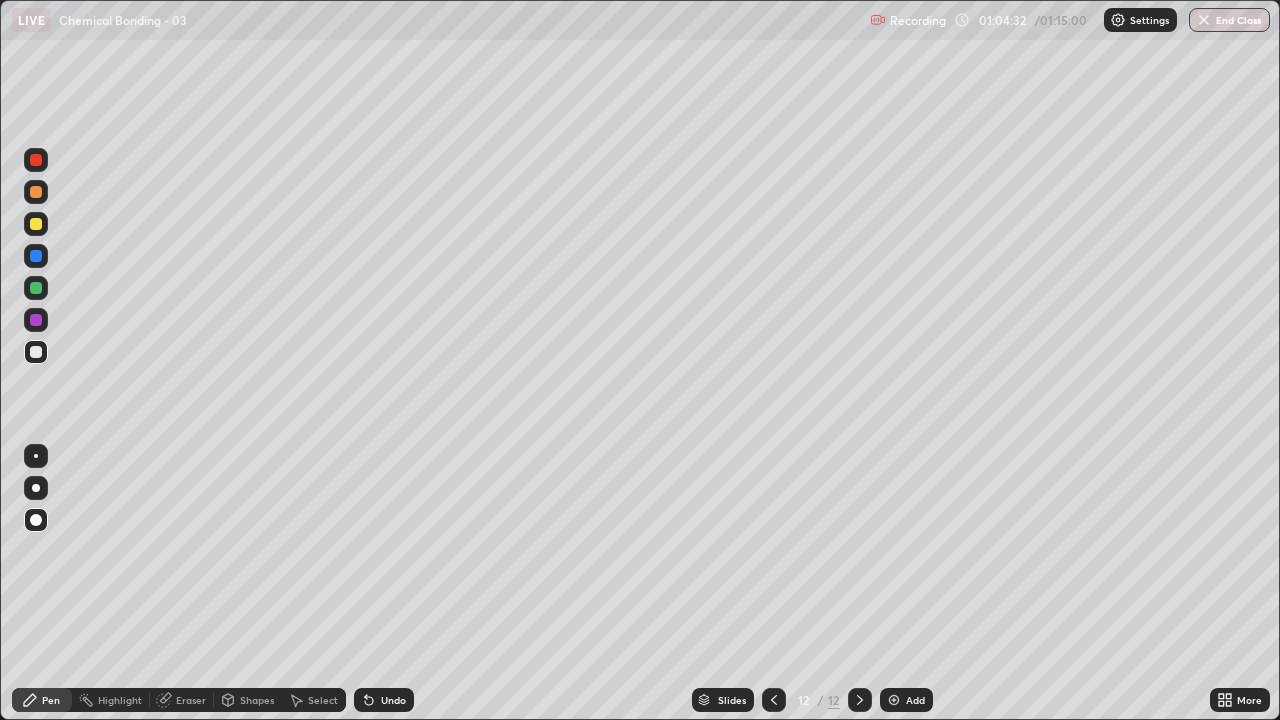 click at bounding box center [36, 352] 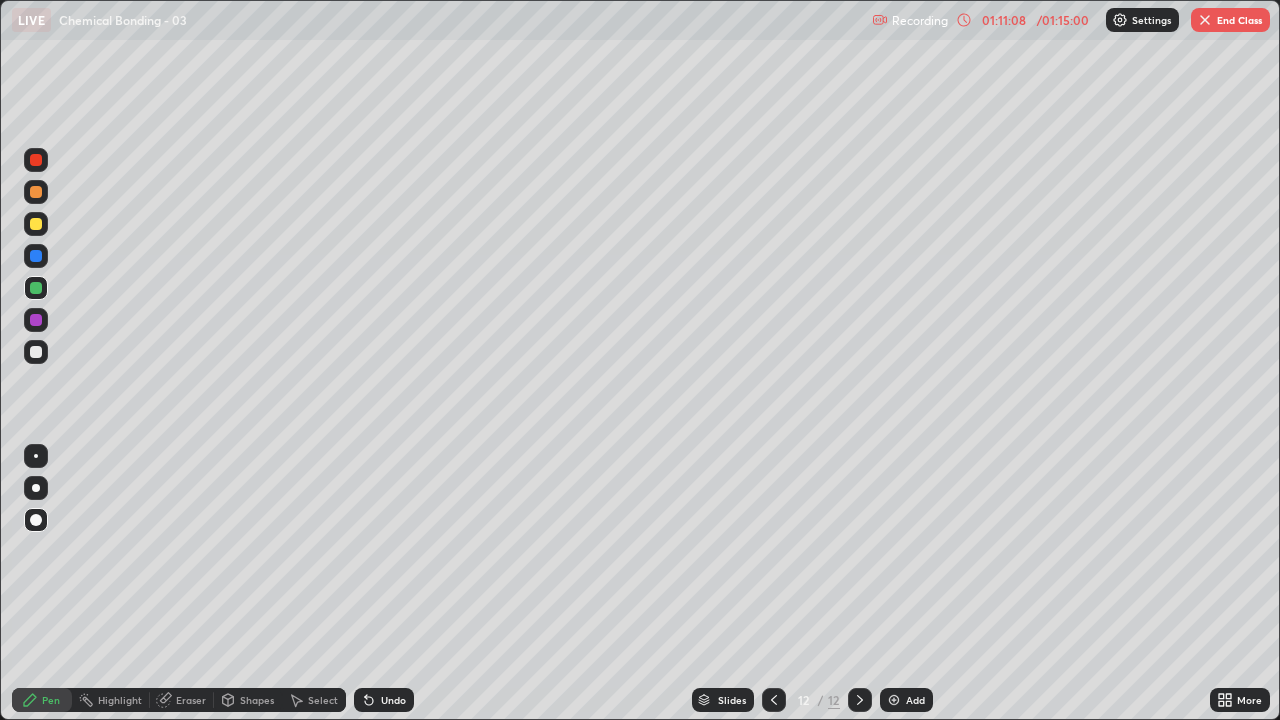 click at bounding box center (894, 700) 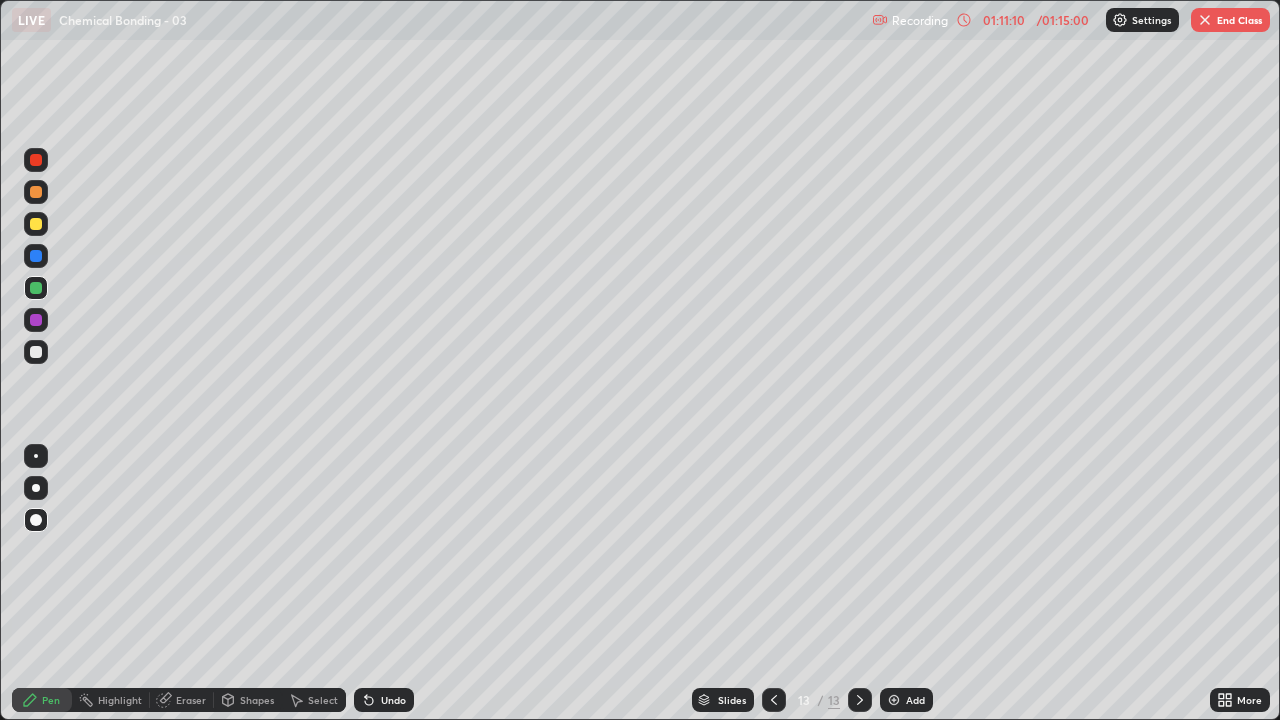 click at bounding box center [36, 352] 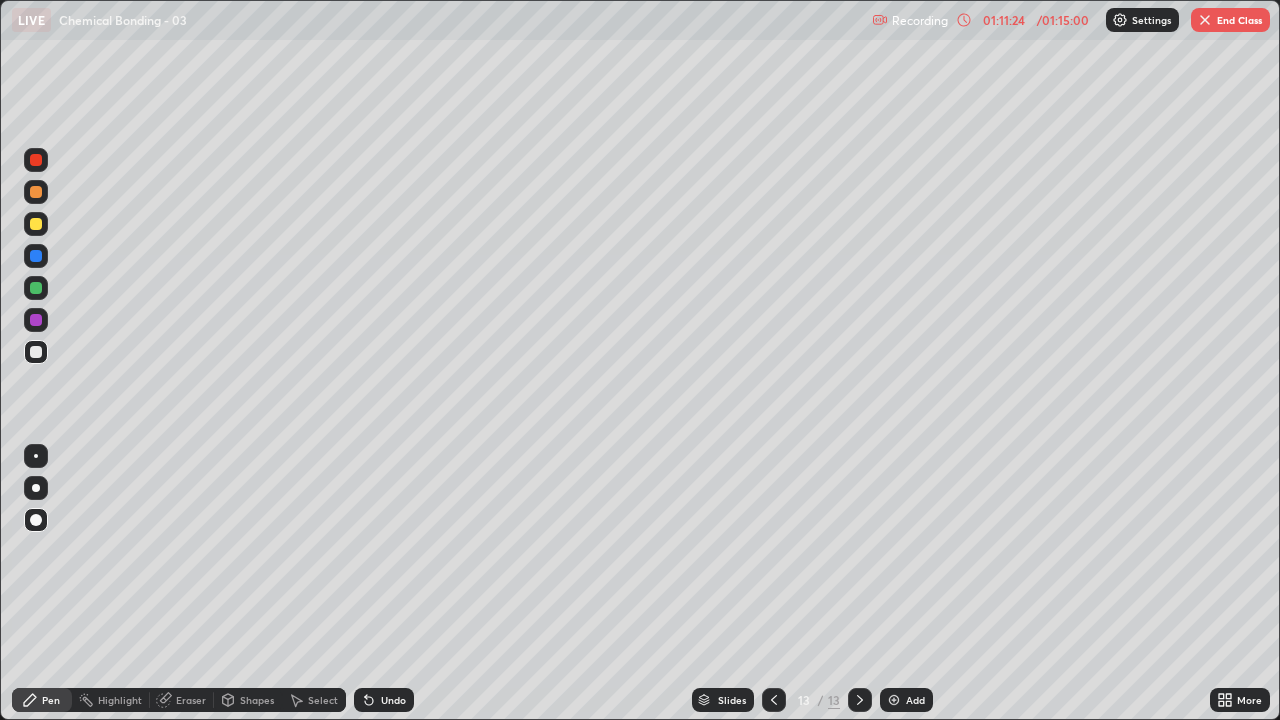 click at bounding box center (36, 224) 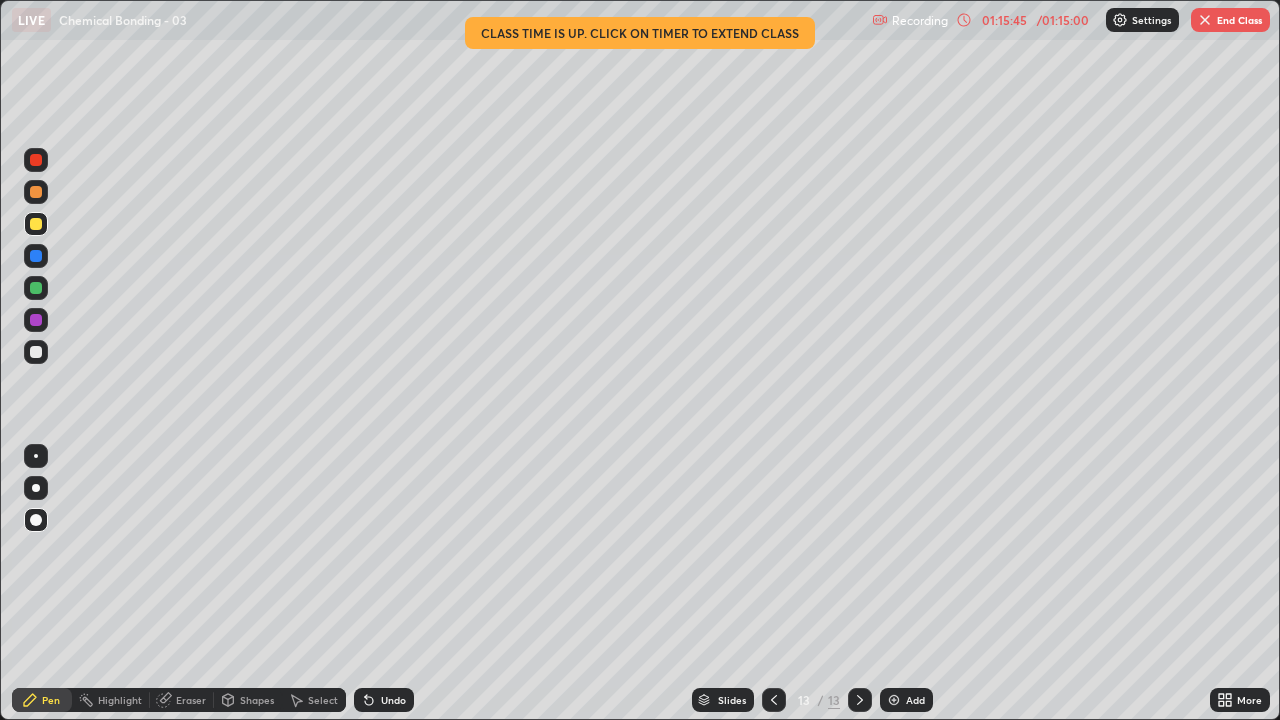click on "Settings" at bounding box center [1151, 20] 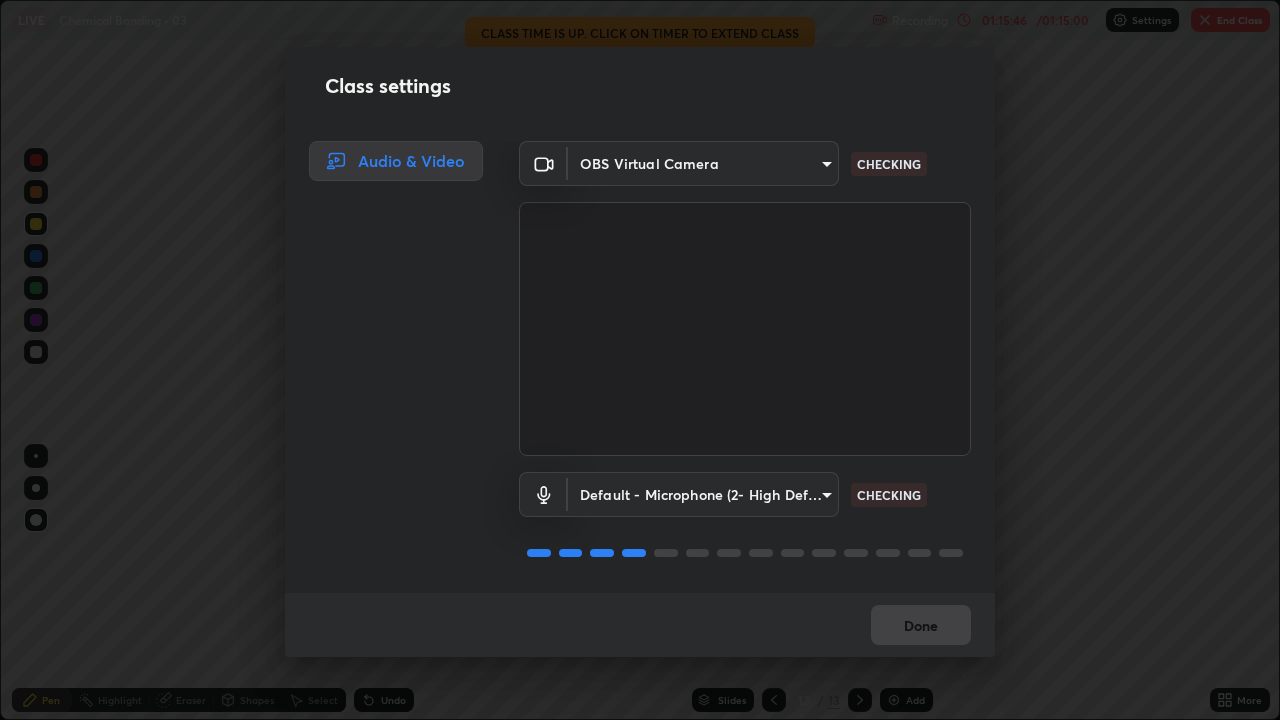 click on "Class settings Audio & Video OBS Virtual Camera [HASH] CHECKING Default - Microphone (2- High Definition Audio Device) default CHECKING Done" at bounding box center [640, 360] 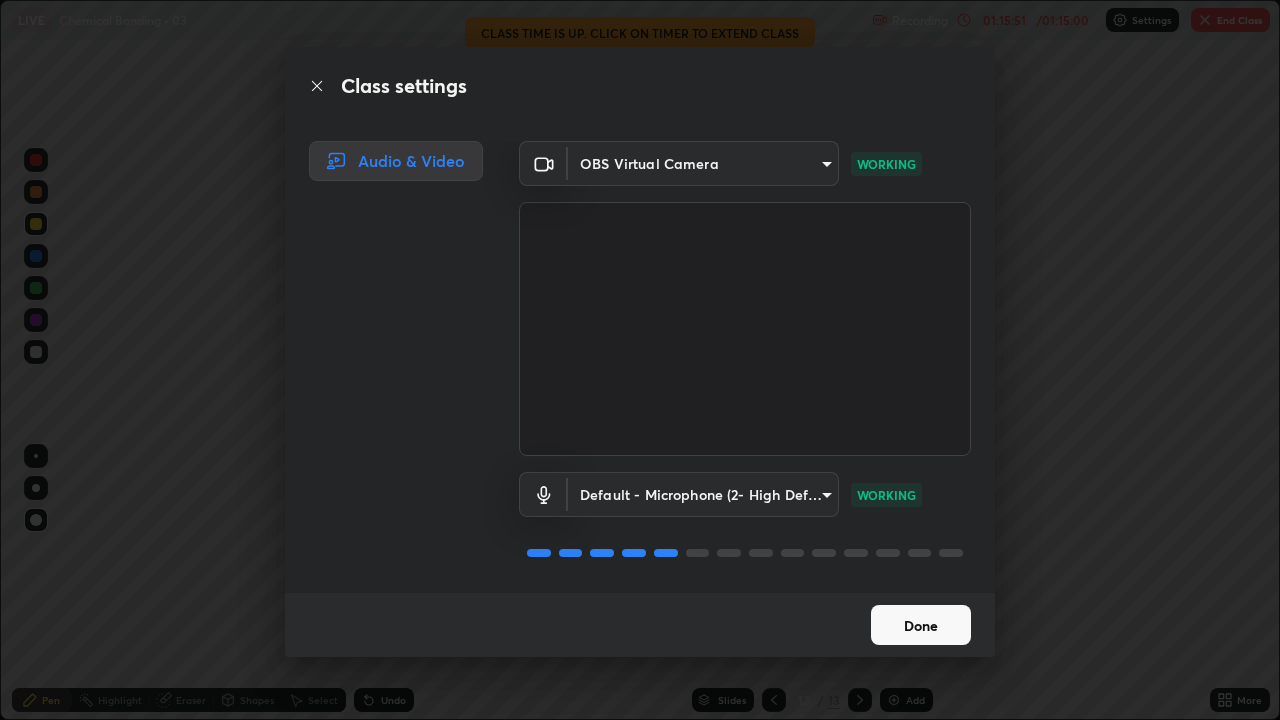 scroll, scrollTop: 2, scrollLeft: 0, axis: vertical 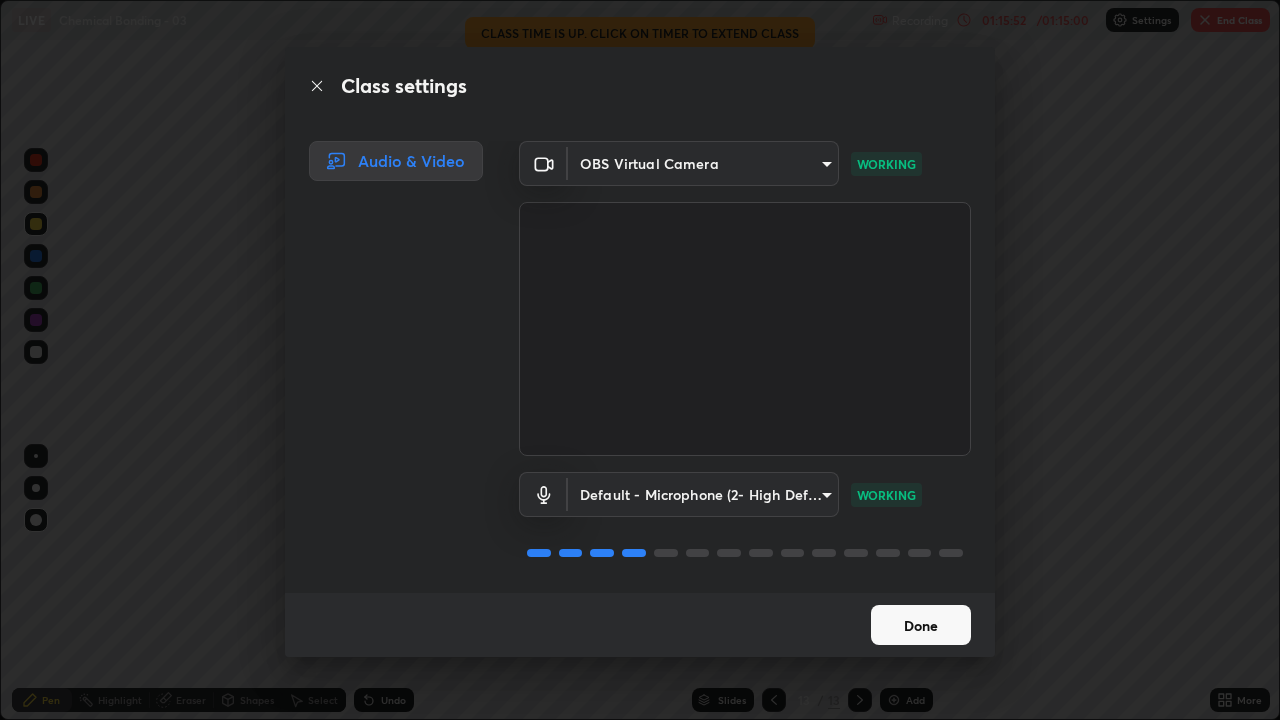 click on "Done" at bounding box center [921, 625] 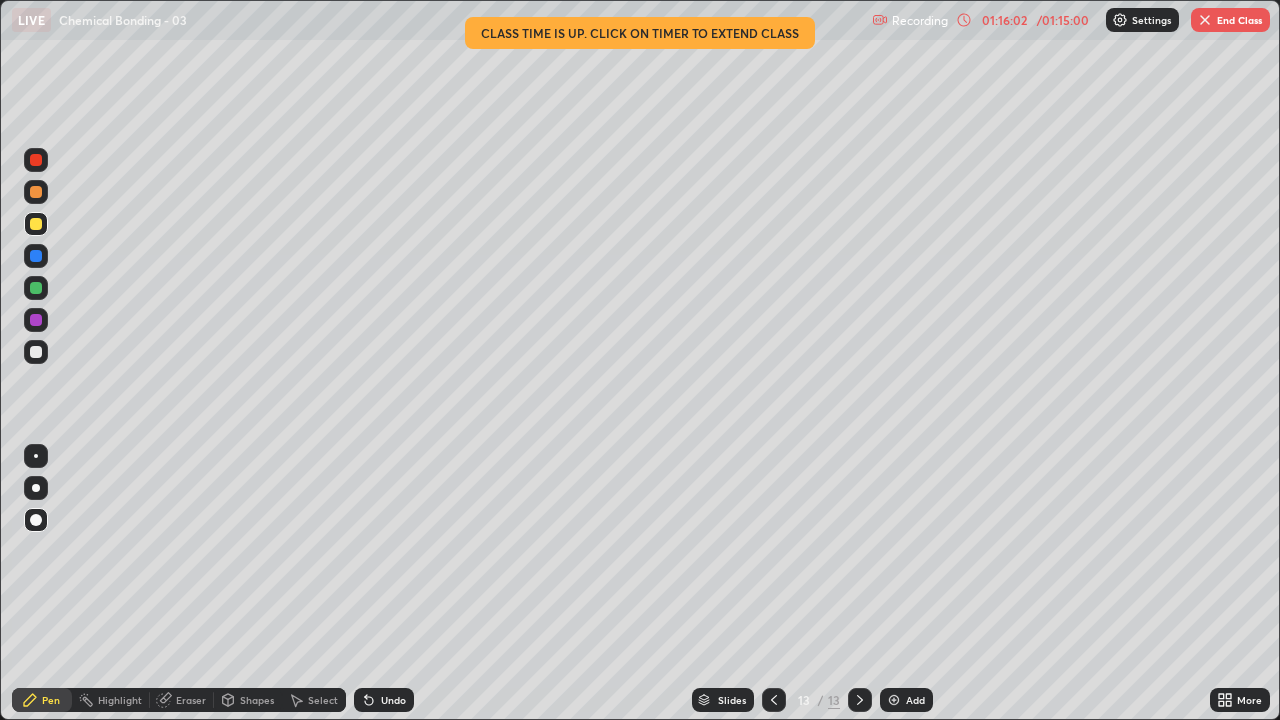 click on "01:16:02" at bounding box center (1004, 20) 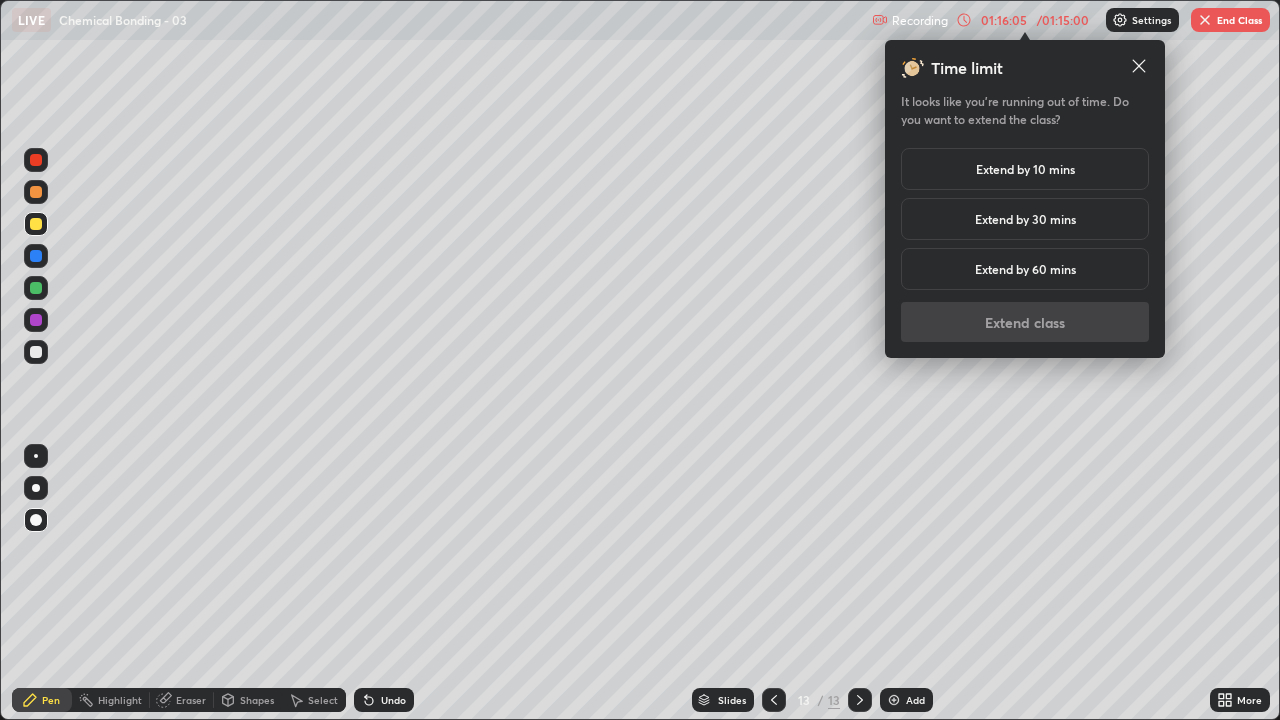 click on "Extend by 30 mins" at bounding box center (1025, 219) 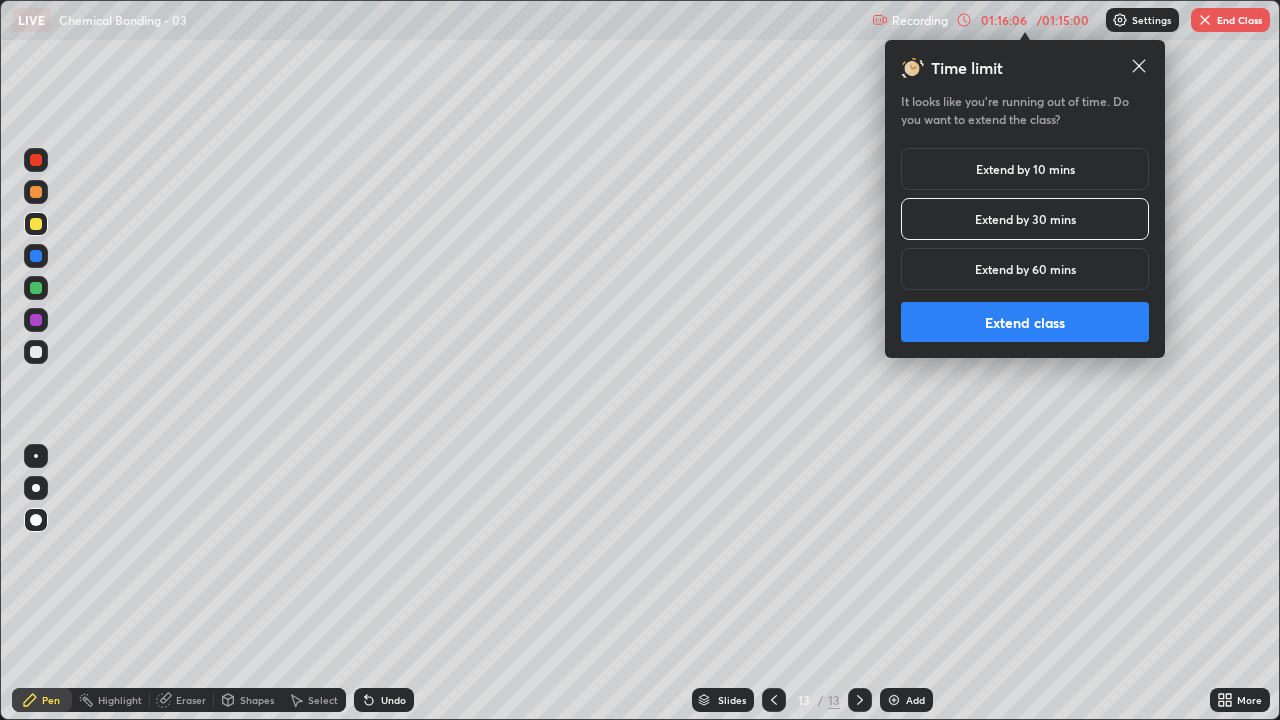 click on "Extend class" at bounding box center (1025, 322) 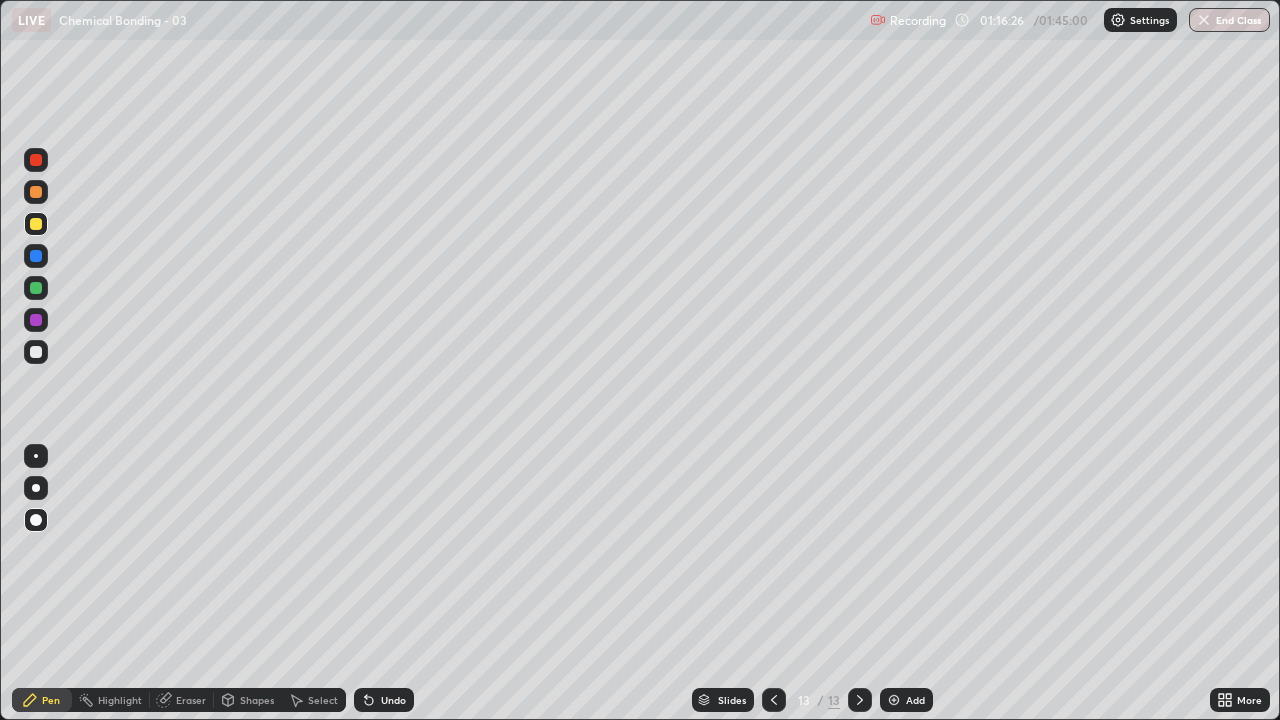 click on "Add" at bounding box center (906, 700) 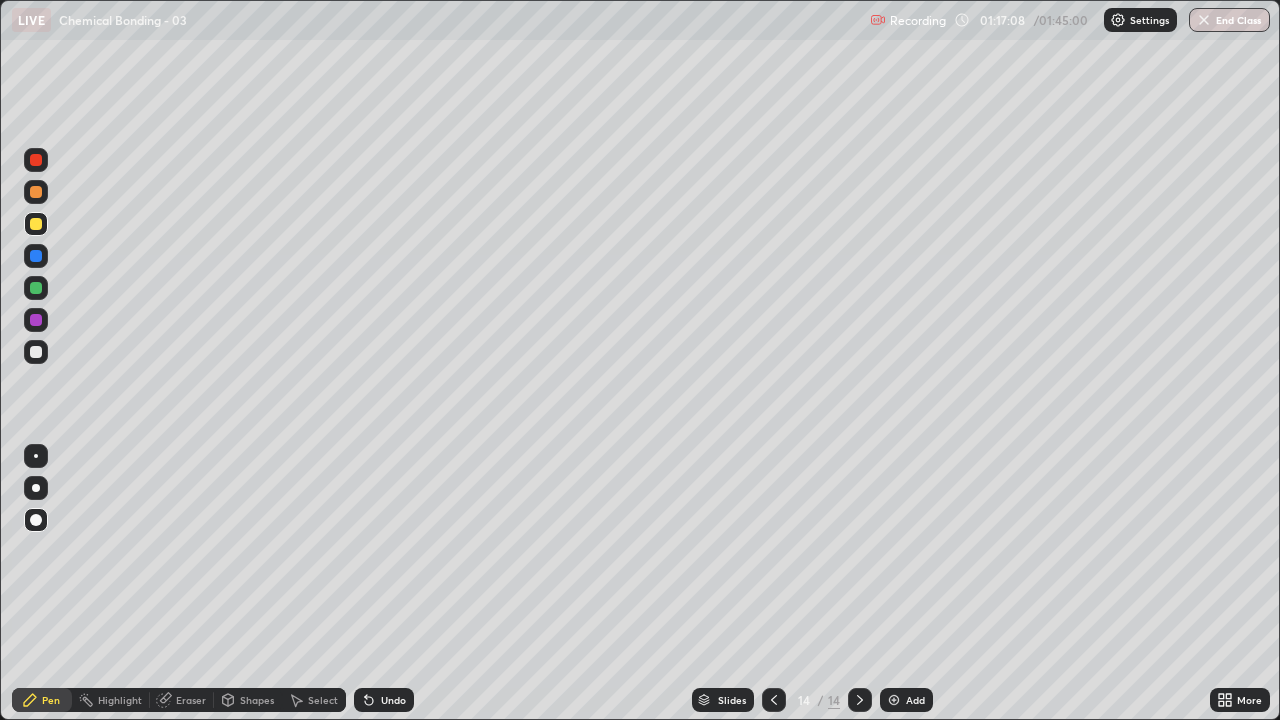 click on "Add" at bounding box center [915, 700] 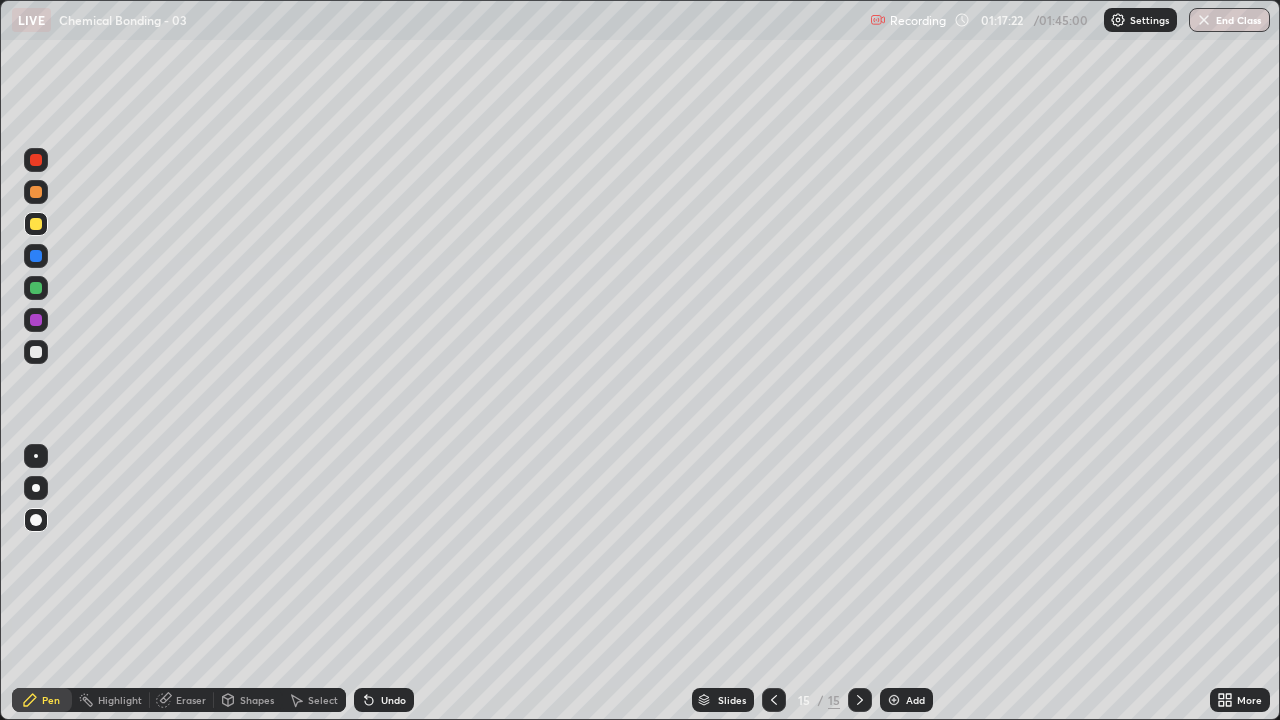 click 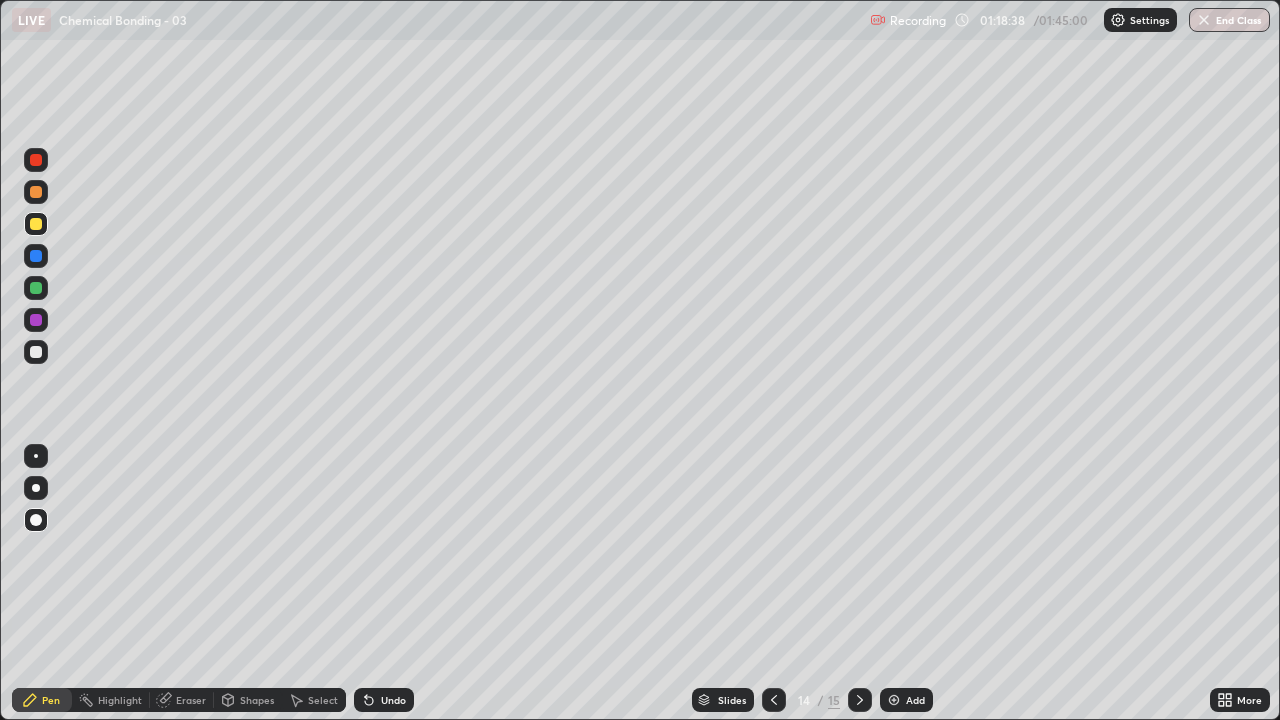 click at bounding box center [36, 352] 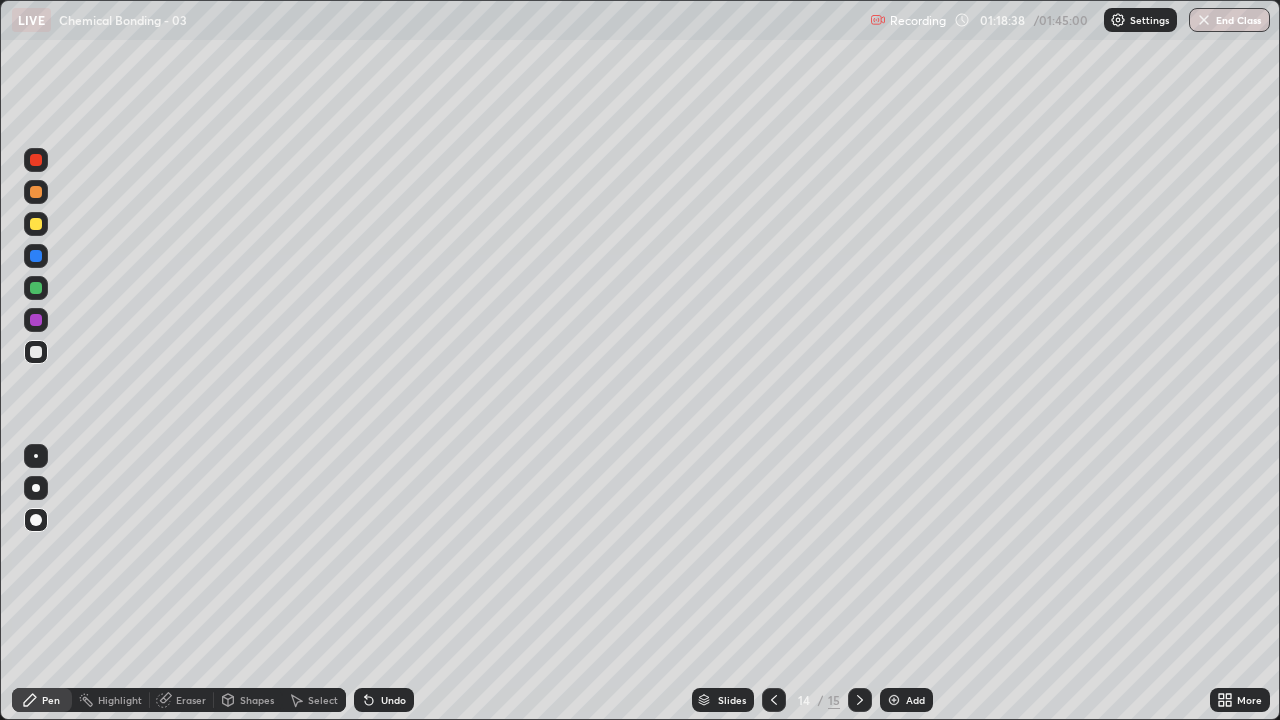click at bounding box center (36, 288) 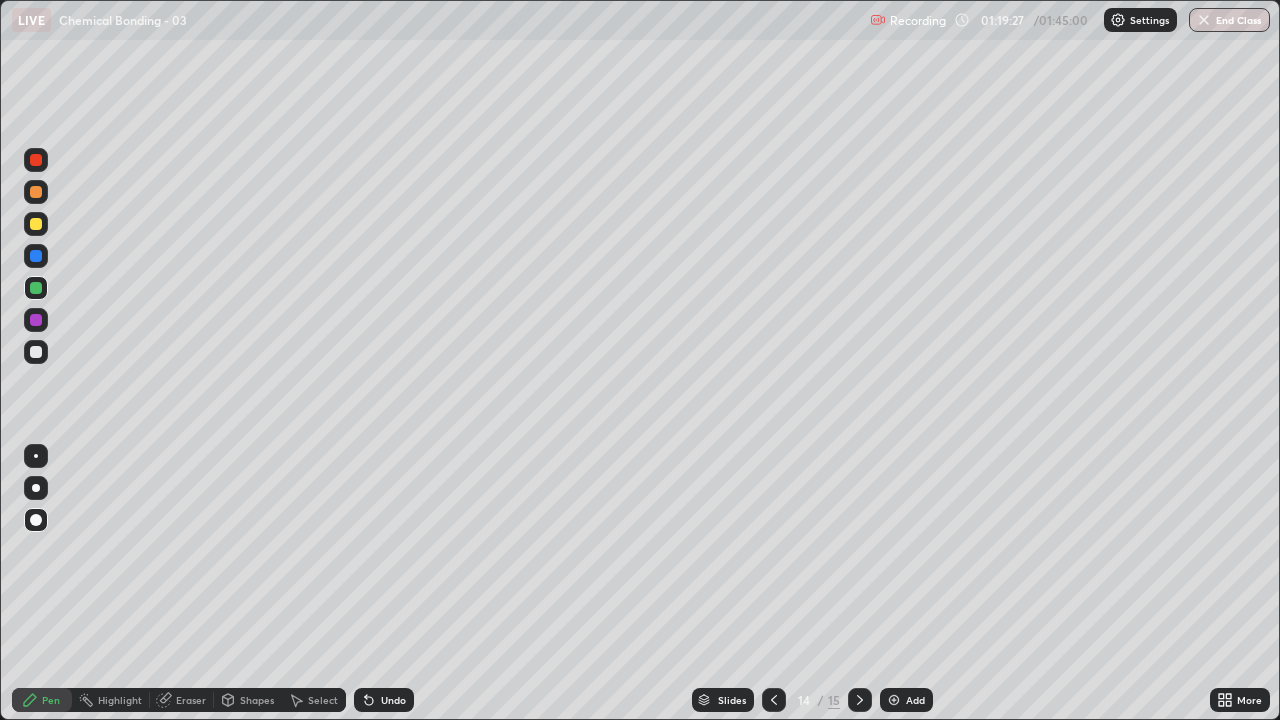 click at bounding box center [36, 352] 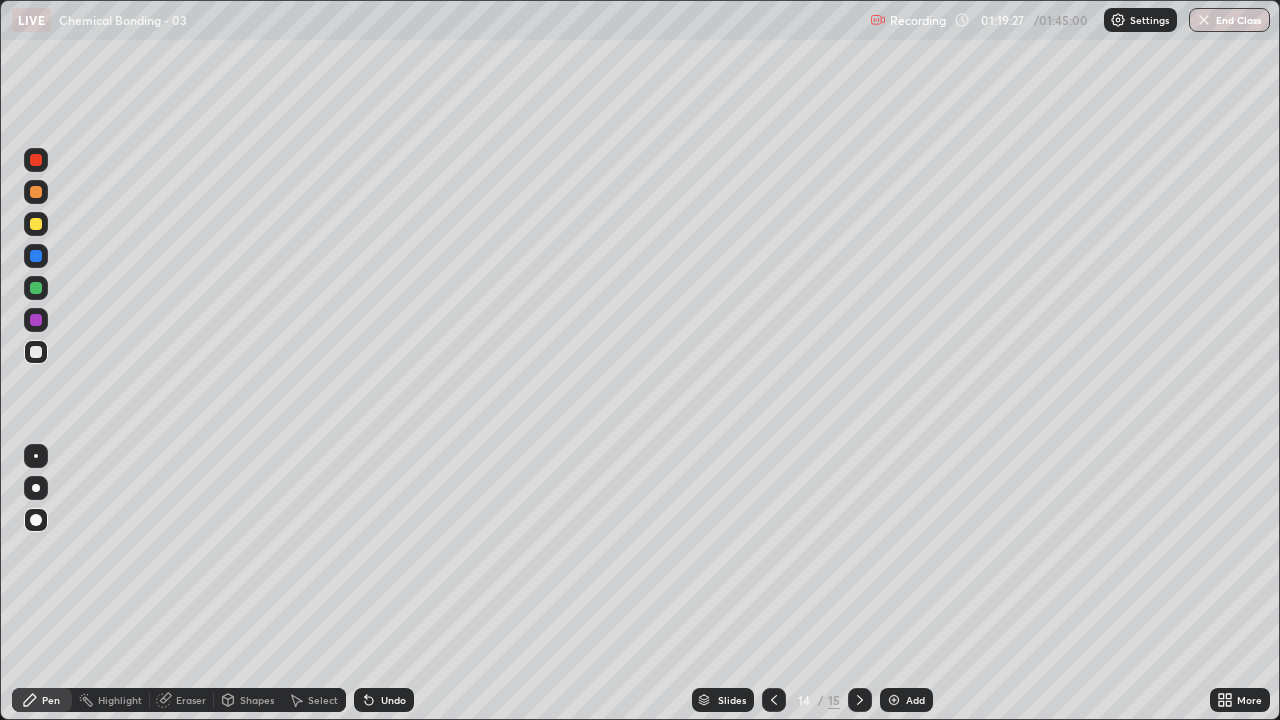 click at bounding box center (36, 224) 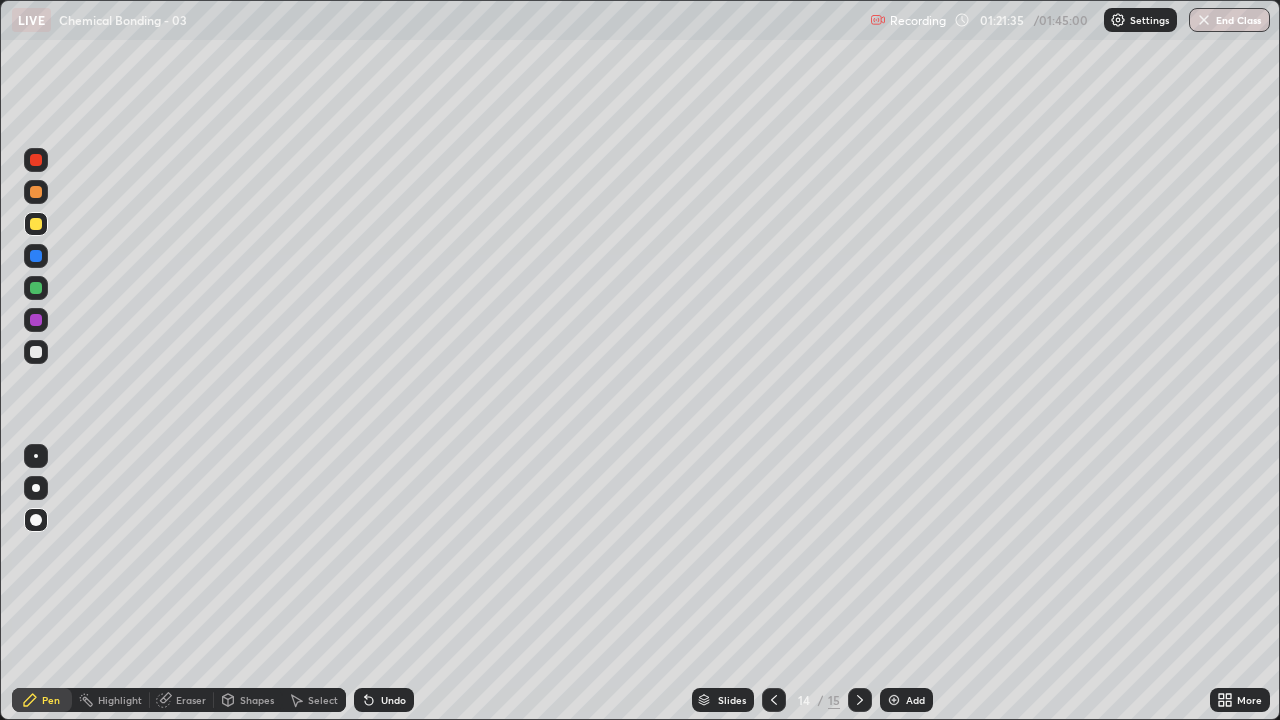 click on "Add" at bounding box center (906, 700) 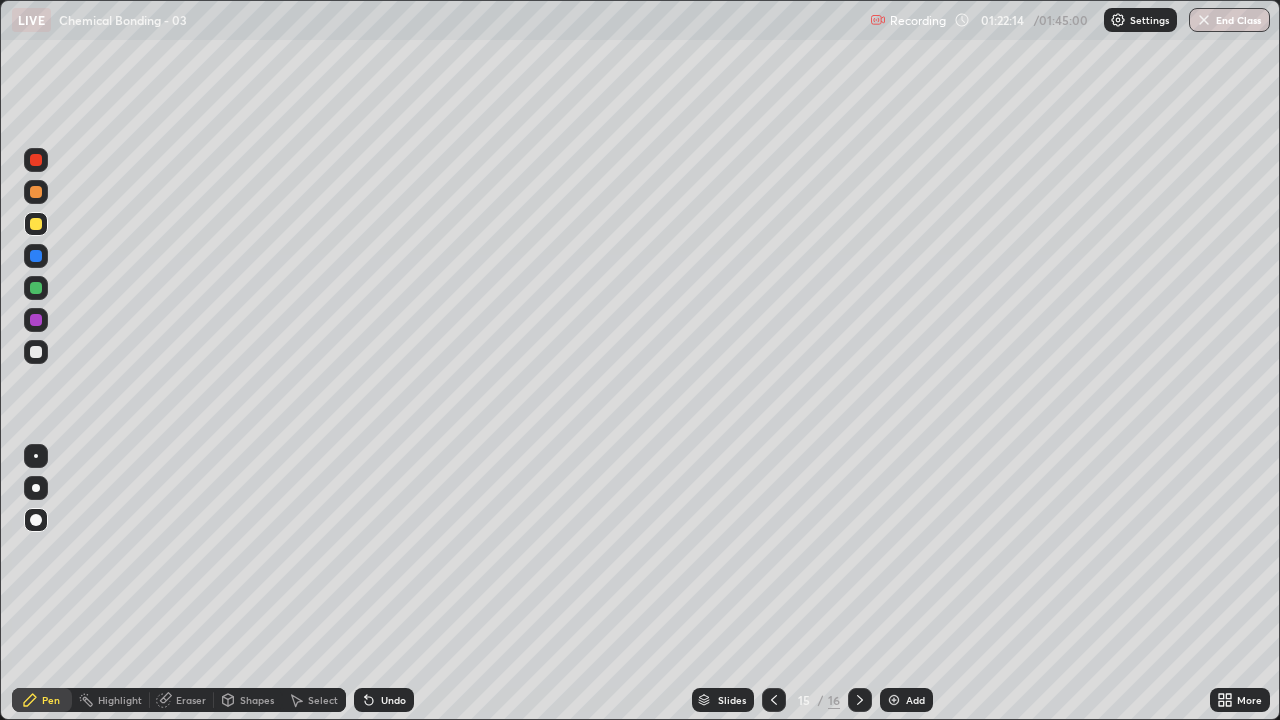 click at bounding box center [36, 352] 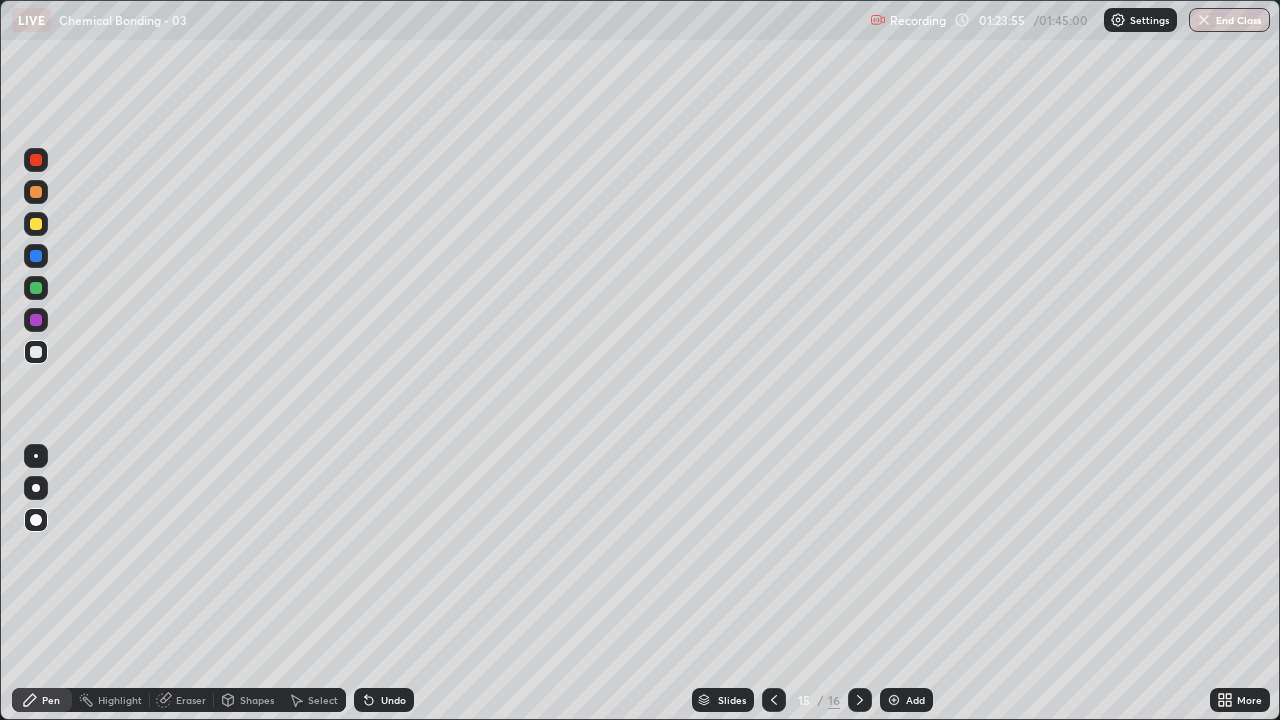 click at bounding box center [36, 320] 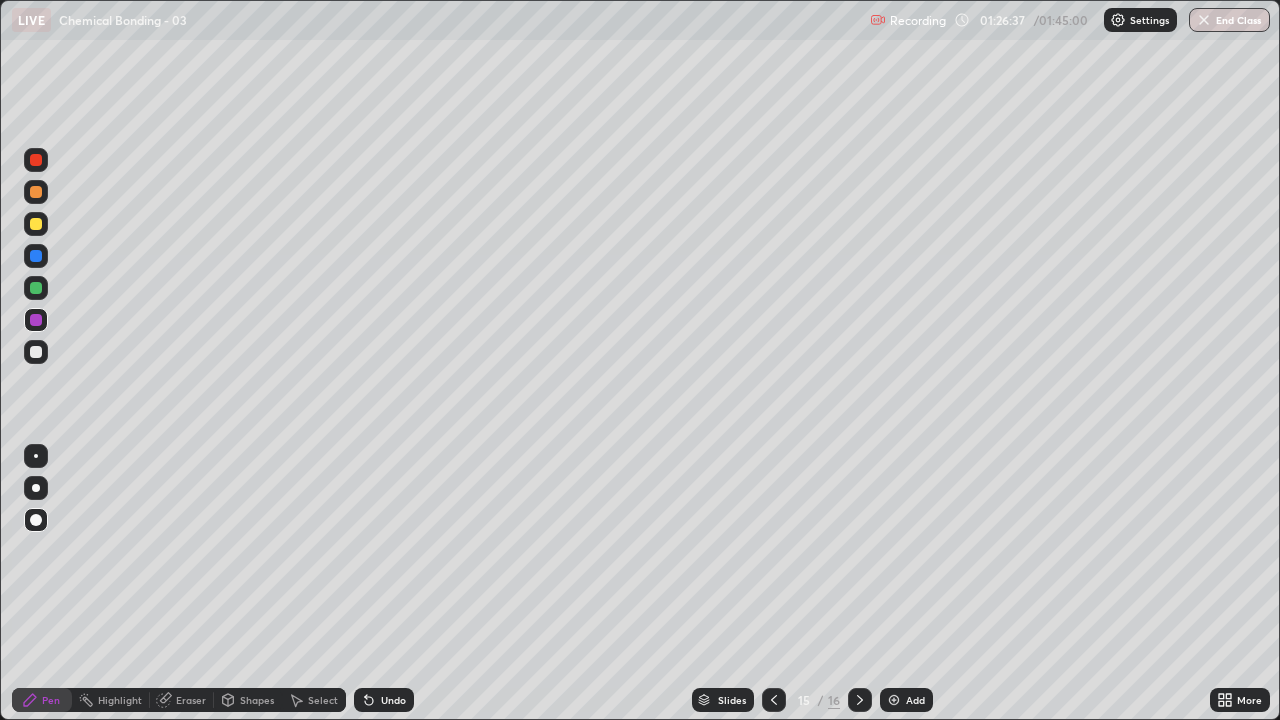 click on "End Class" at bounding box center (1229, 20) 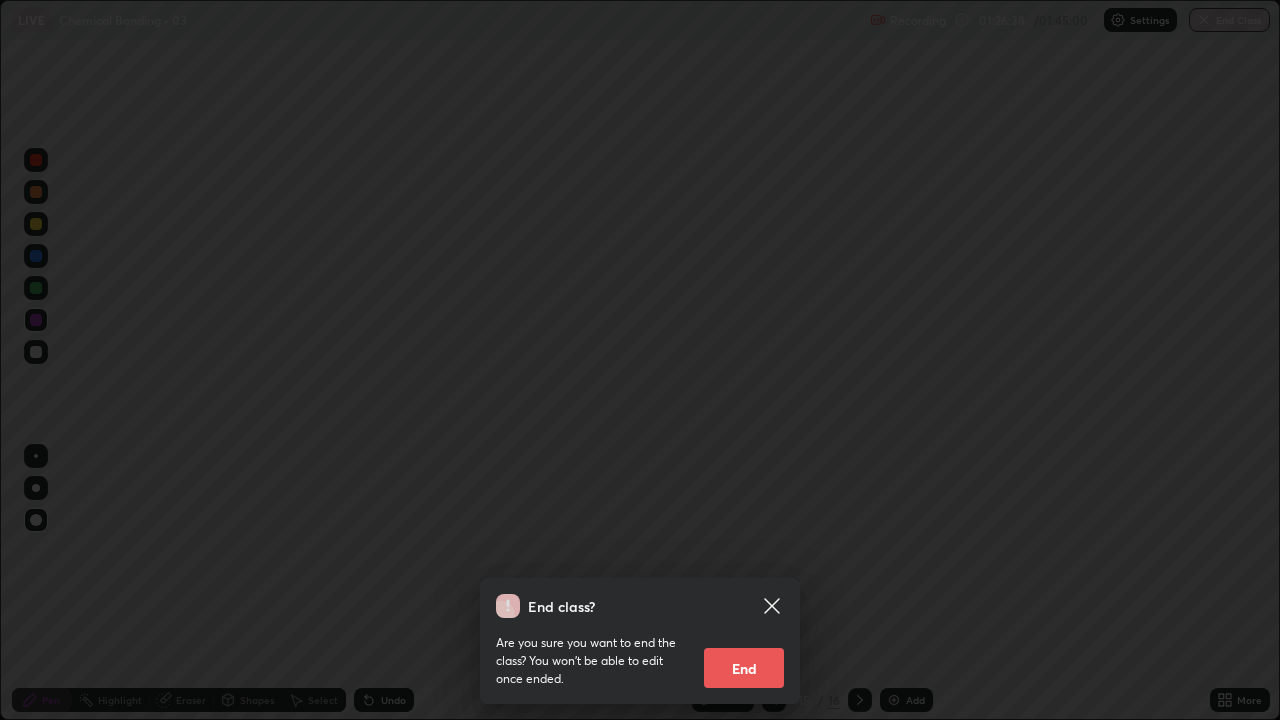 click on "End" at bounding box center [744, 668] 